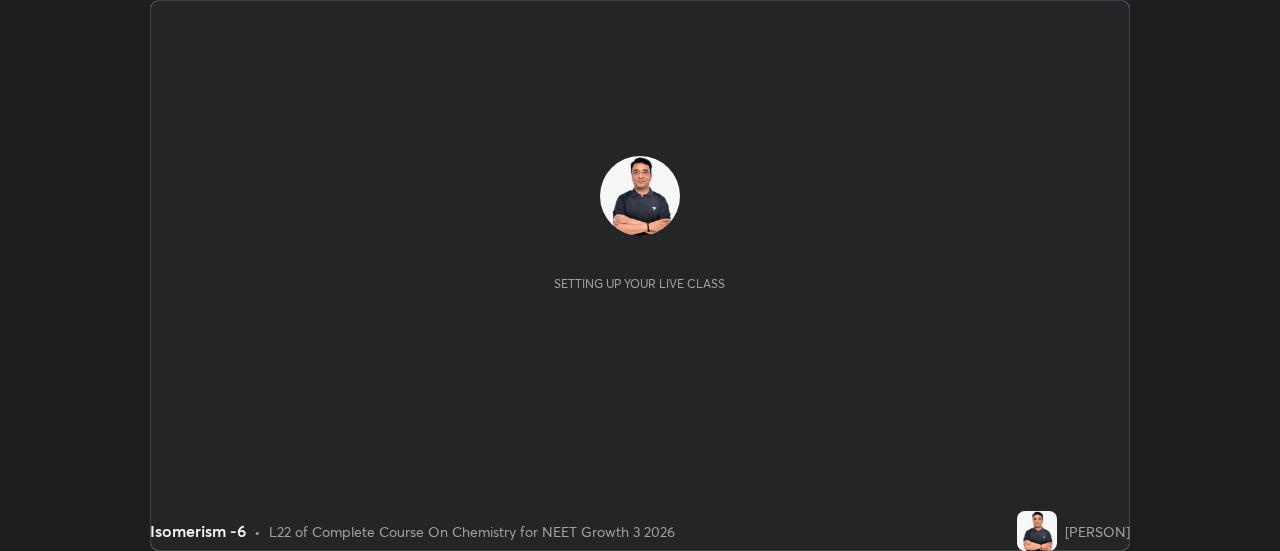 scroll, scrollTop: 0, scrollLeft: 0, axis: both 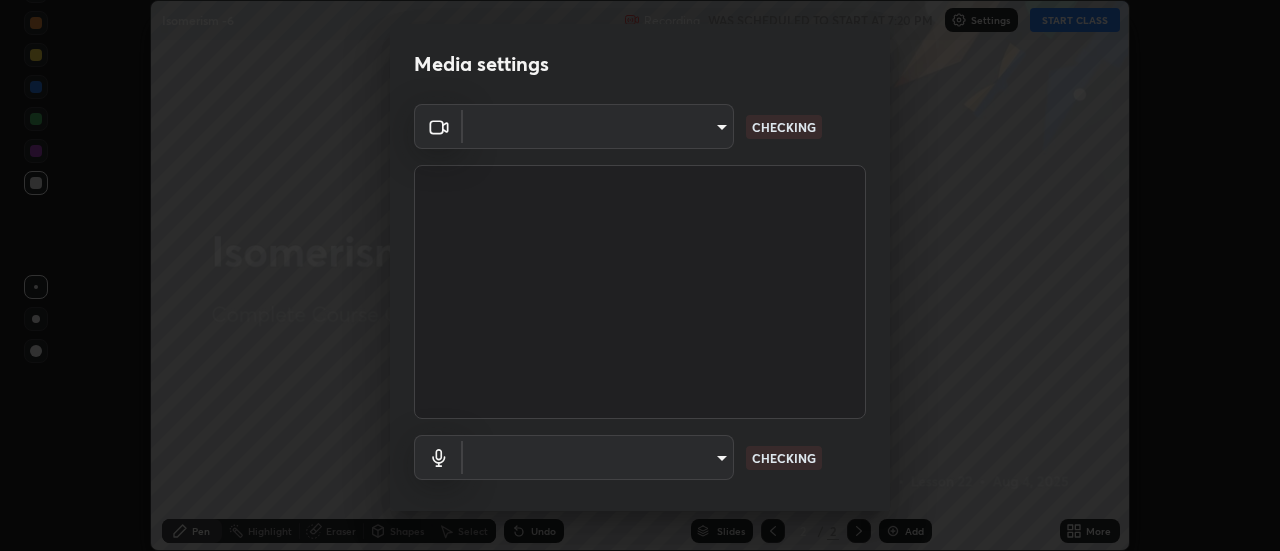 type on "cf8053163bb2f7d6ecf3d6bd7b4235d237b850a42bc303a0614f26eb784a67d0" 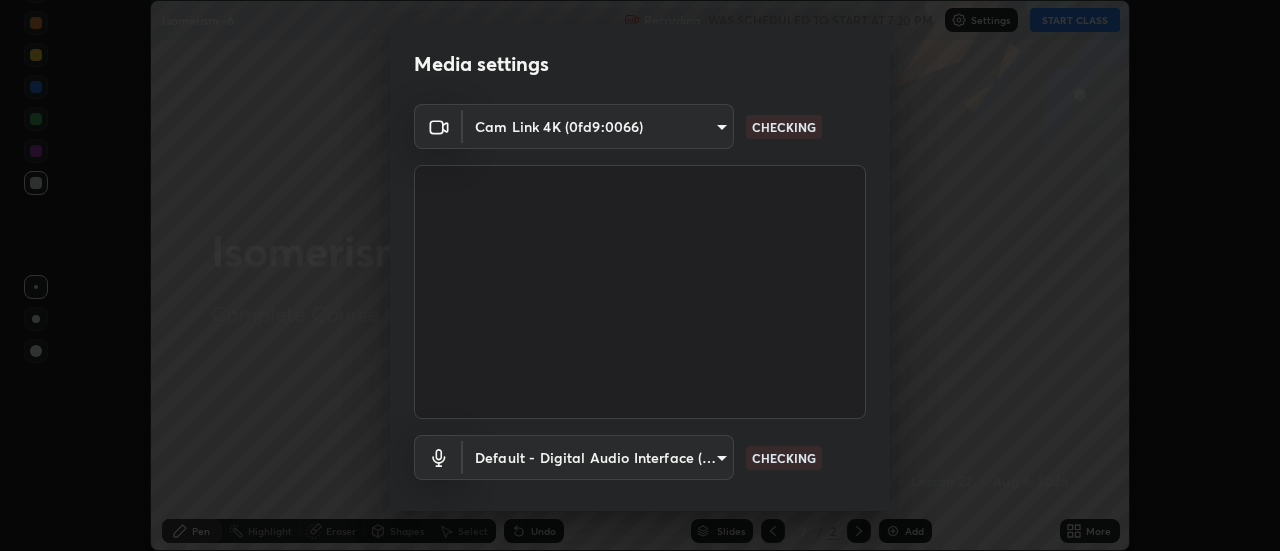 scroll, scrollTop: 105, scrollLeft: 0, axis: vertical 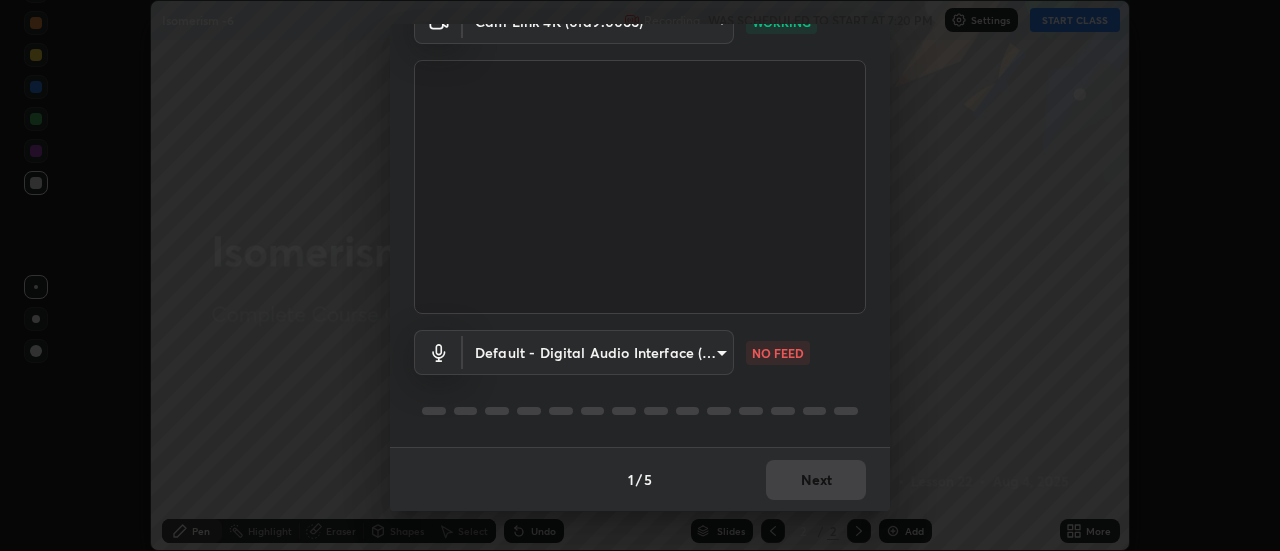 click on "Erase all Isomerism -6 Recording WAS SCHEDULED TO START AT  7:20 PM Settings START CLASS Setting up your live class Isomerism -6 • L22 of Complete Course On Chemistry for NEET Growth 3 2026 [PERSON] Pen Highlight Eraser Shapes Select Undo Slides 2 / 2 Add More No doubts shared Encourage your learners to ask a doubt for better clarity Report an issue Reason for reporting Buffering Chat not working Audio - Video sync issue Educator video quality low ​ Attach an image Report Media settings Cam Link 4K (0fd9:0066) cf8053163bb2f7d6ecf3d6bd7b4235d237b850a42bc303a0614f26eb784a67d0 WORKING Default - Digital Audio Interface (3- Cam Link 4K) default NO FEED 1 / 5 Next" at bounding box center [640, 275] 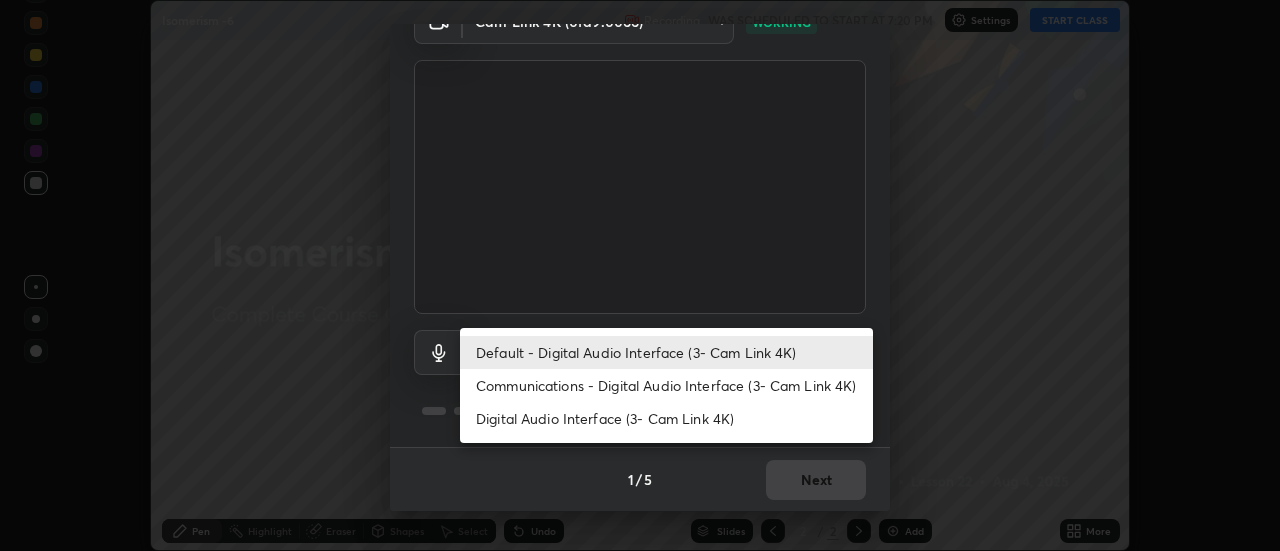 click on "Communications - Digital Audio Interface (3- Cam Link 4K)" at bounding box center (666, 385) 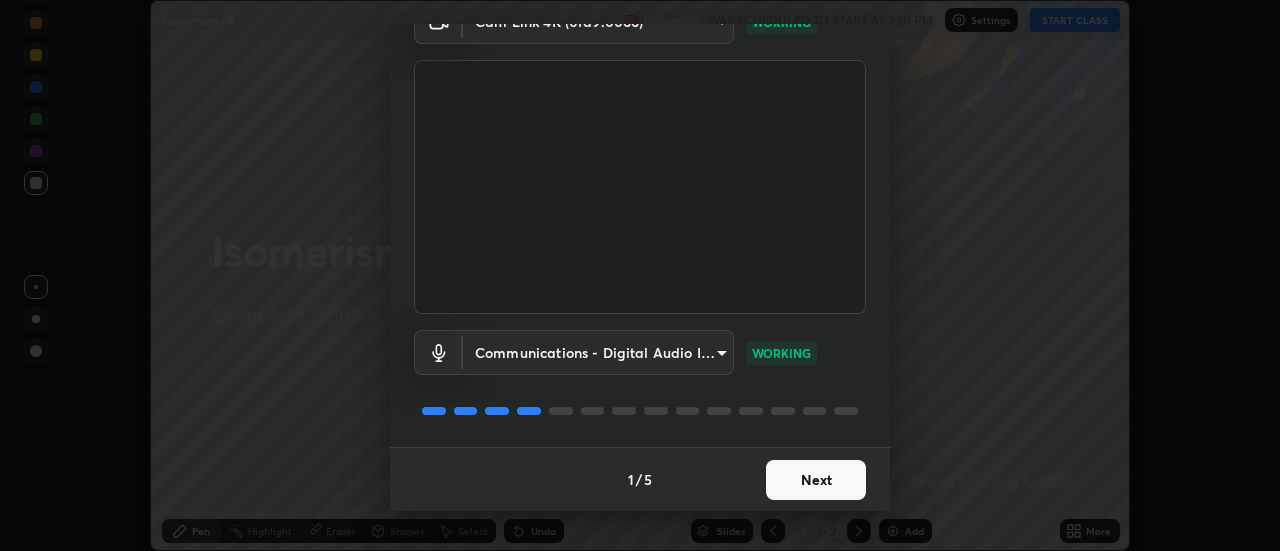 click on "Next" at bounding box center [816, 480] 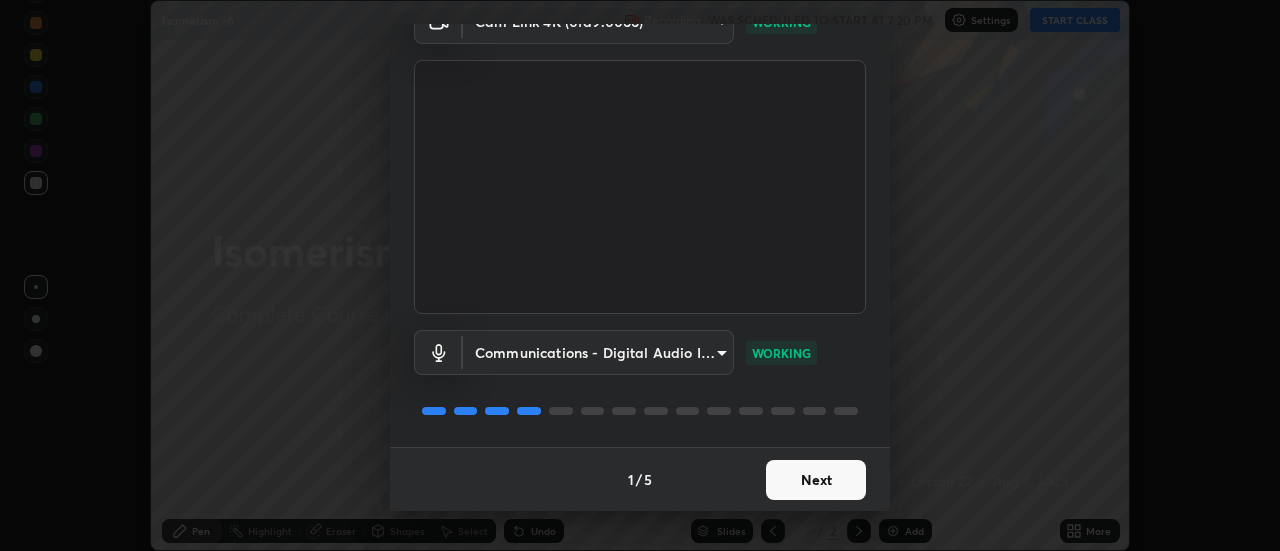 scroll, scrollTop: 0, scrollLeft: 0, axis: both 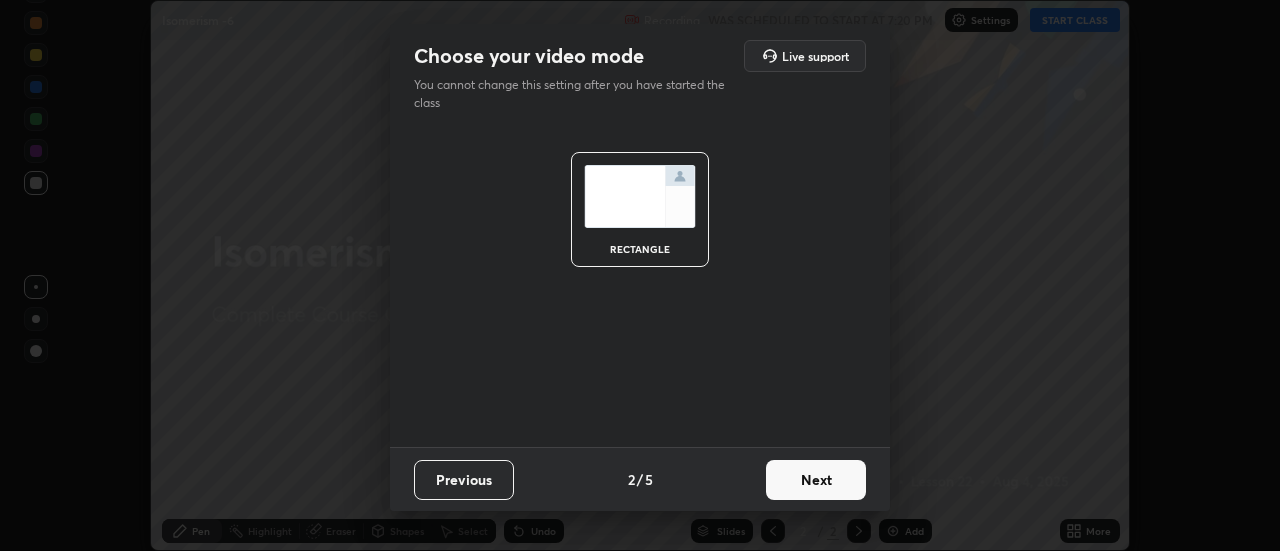 click on "Next" at bounding box center [816, 480] 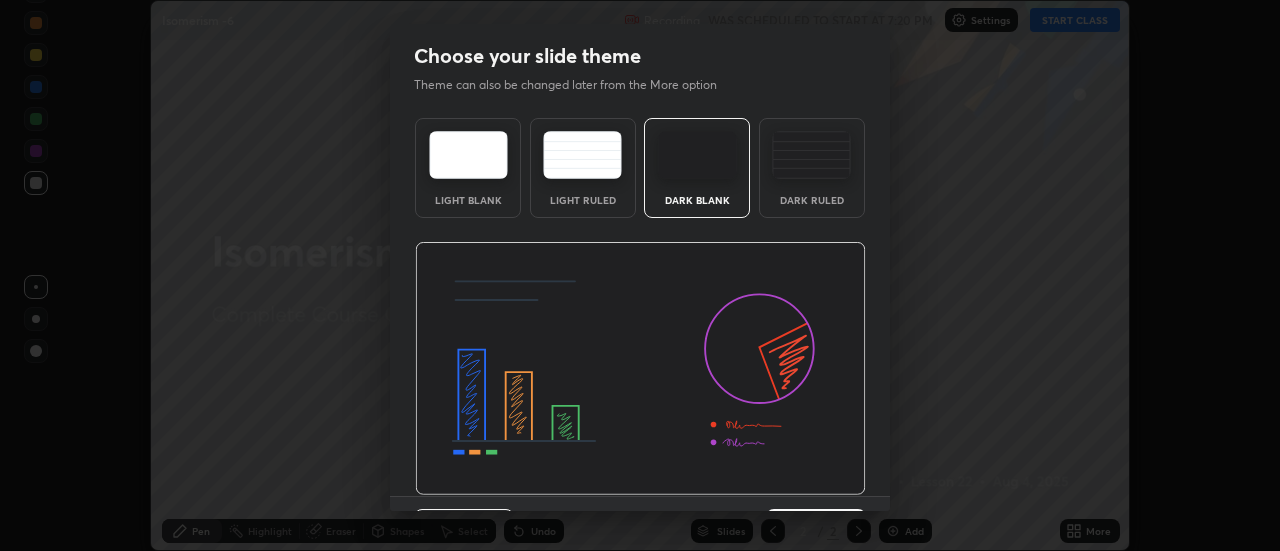 scroll, scrollTop: 49, scrollLeft: 0, axis: vertical 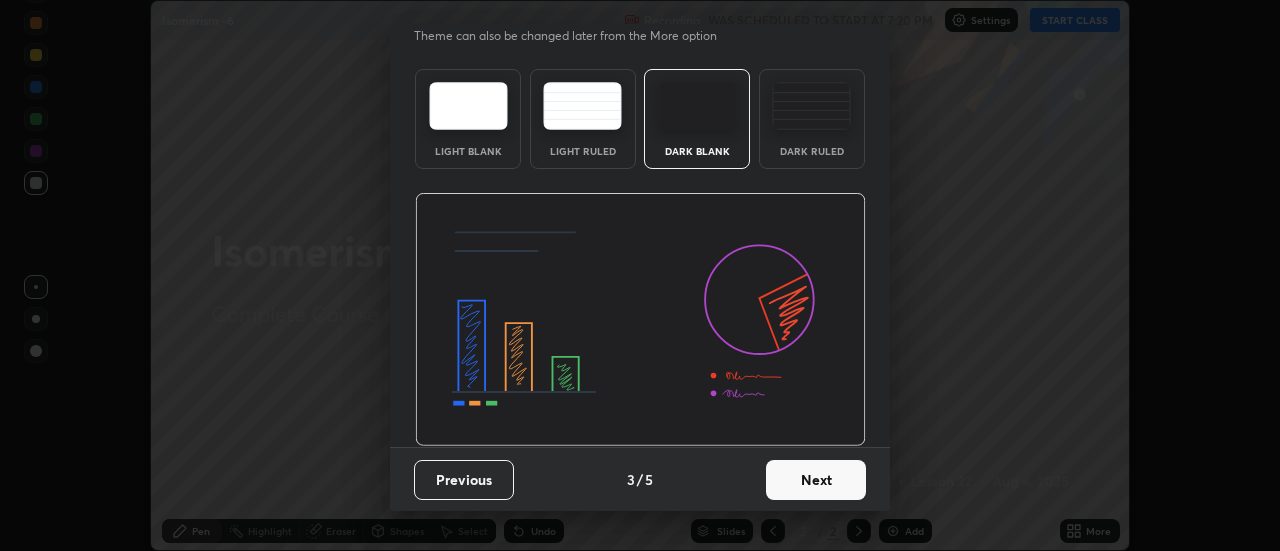click on "Next" at bounding box center (816, 480) 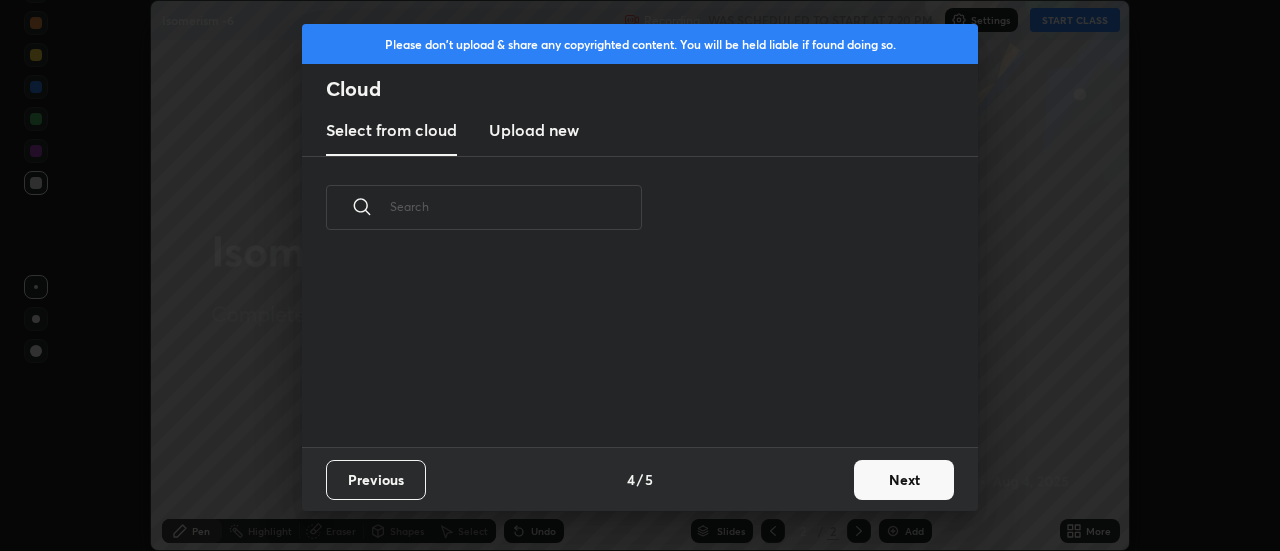 scroll, scrollTop: 7, scrollLeft: 11, axis: both 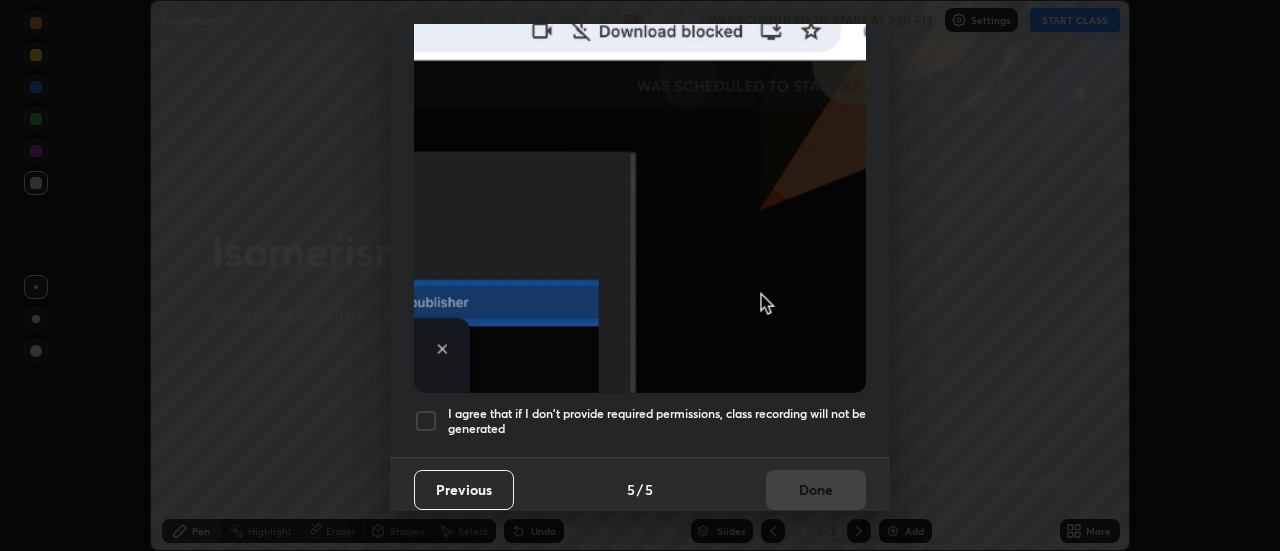 click at bounding box center [426, 421] 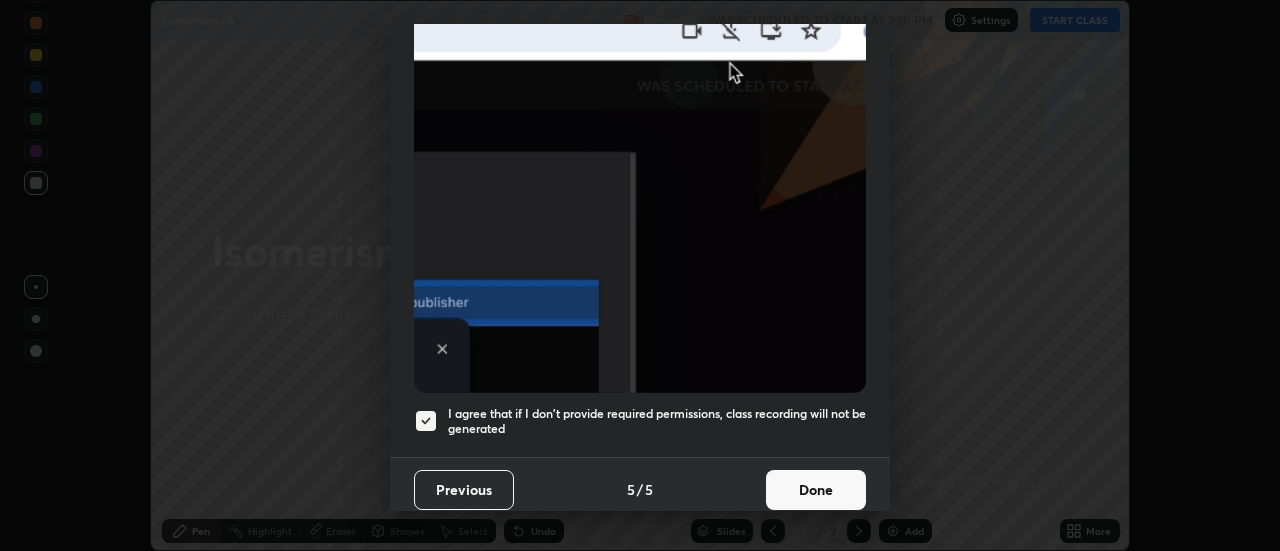 click on "Done" at bounding box center [816, 490] 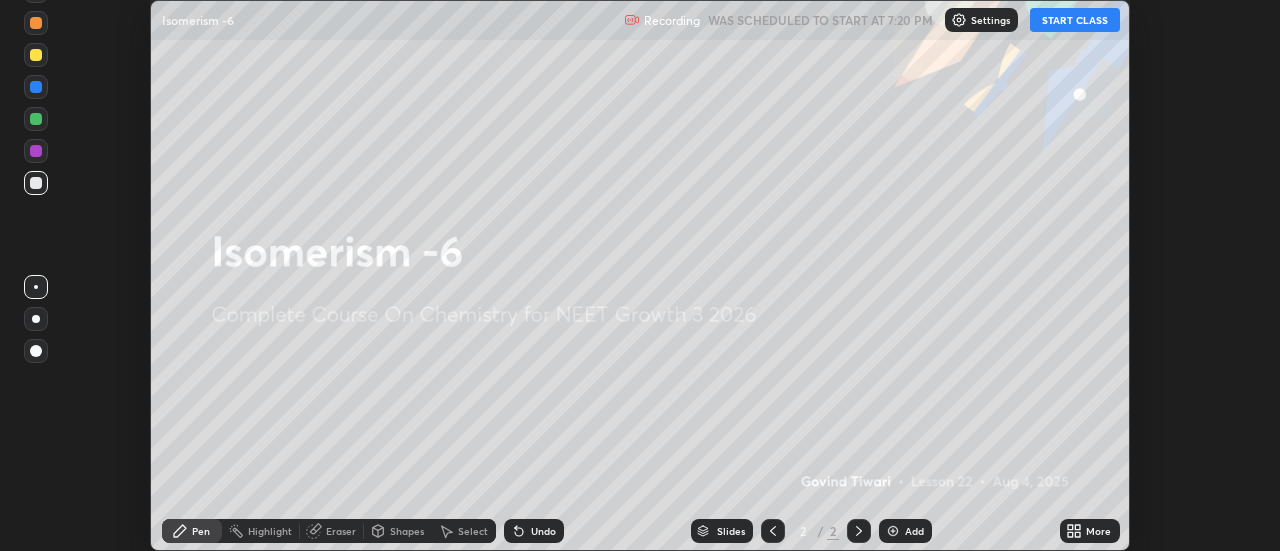 click 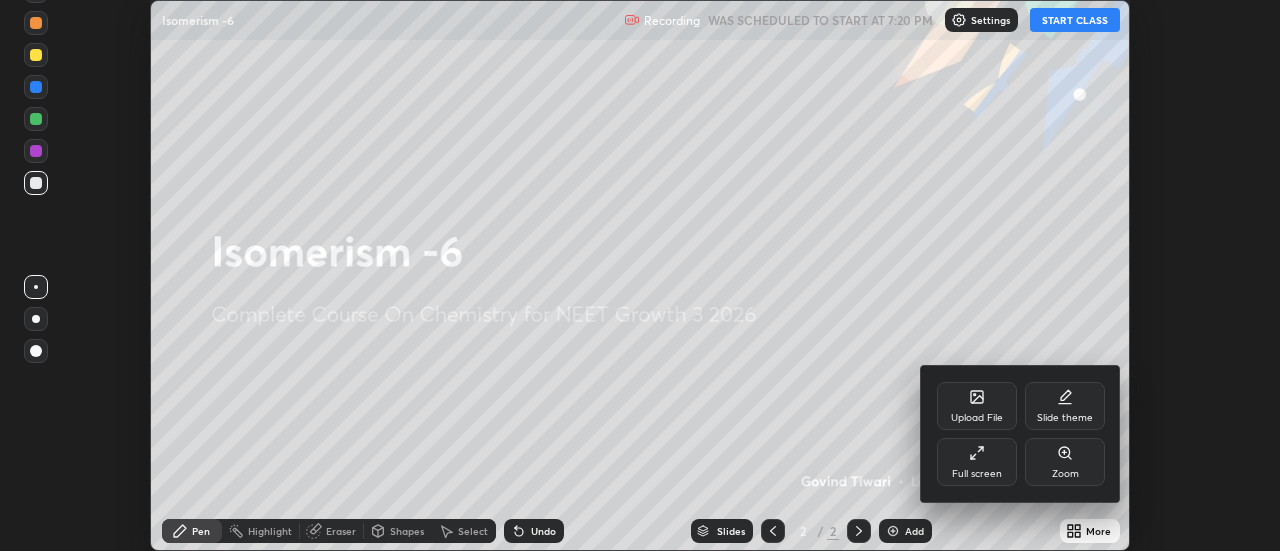 click 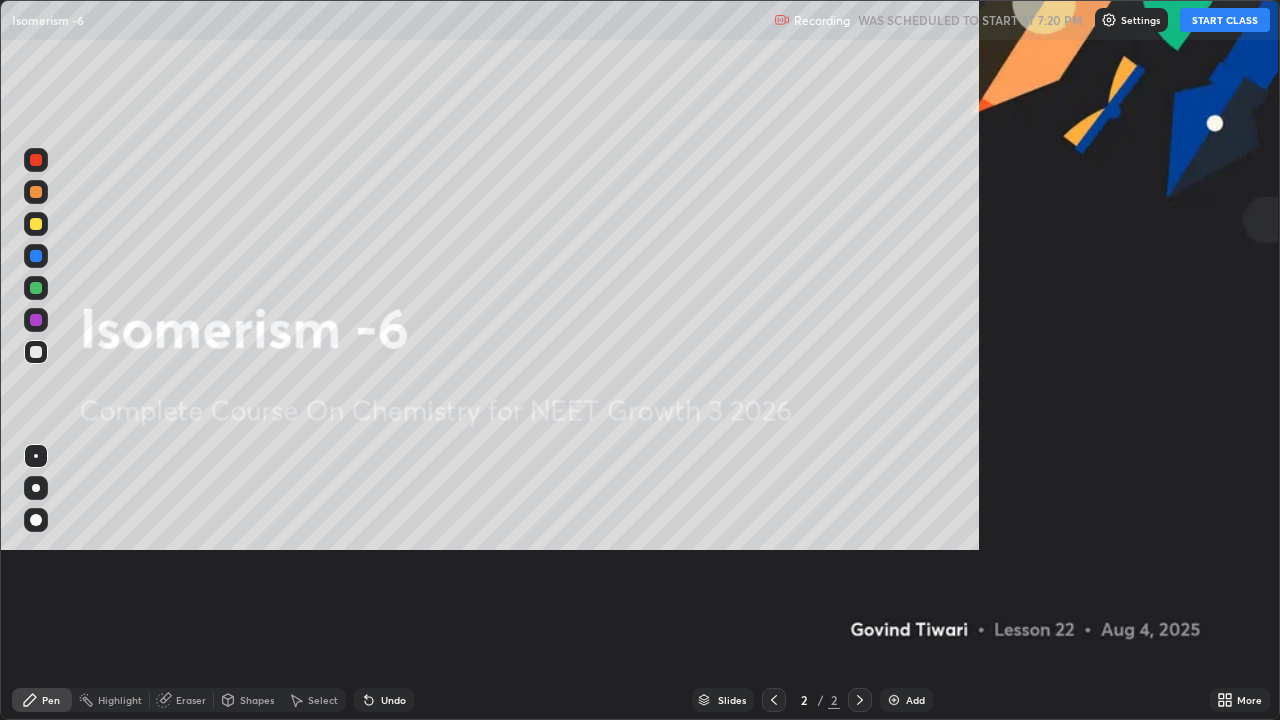scroll, scrollTop: 99280, scrollLeft: 98720, axis: both 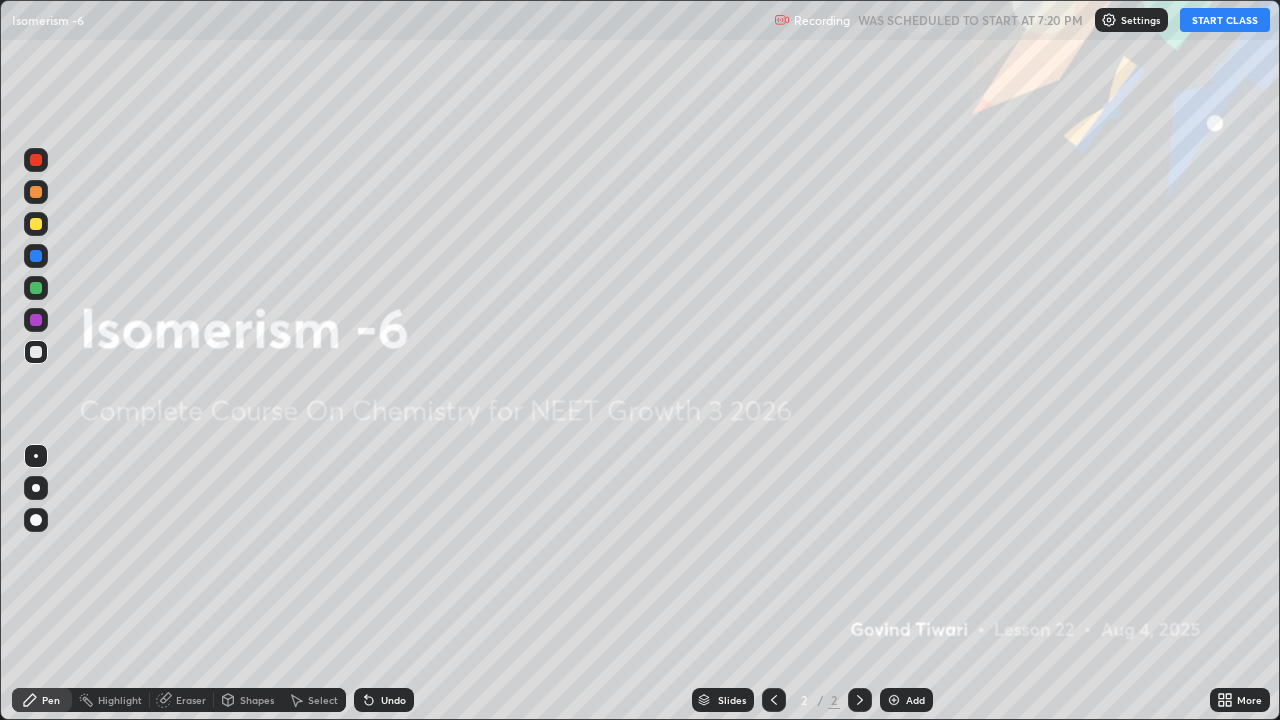 click on "START CLASS" at bounding box center (1225, 20) 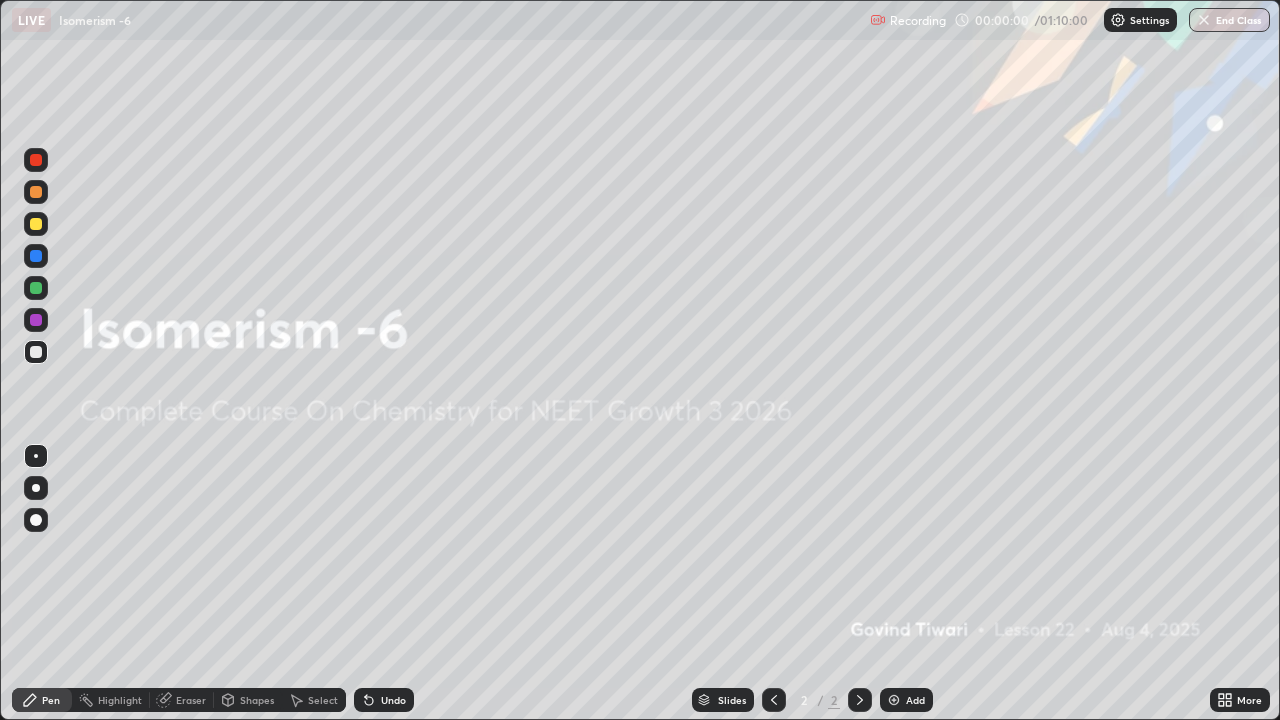 click at bounding box center [894, 700] 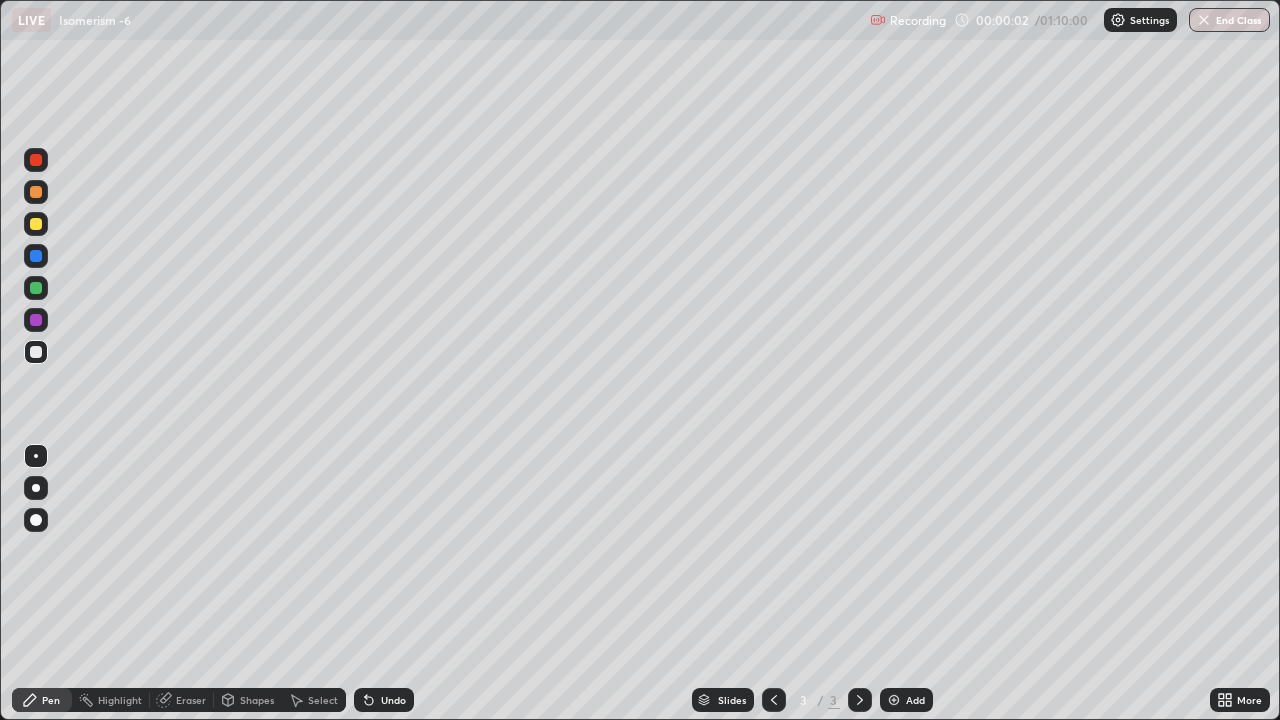 click at bounding box center [36, 488] 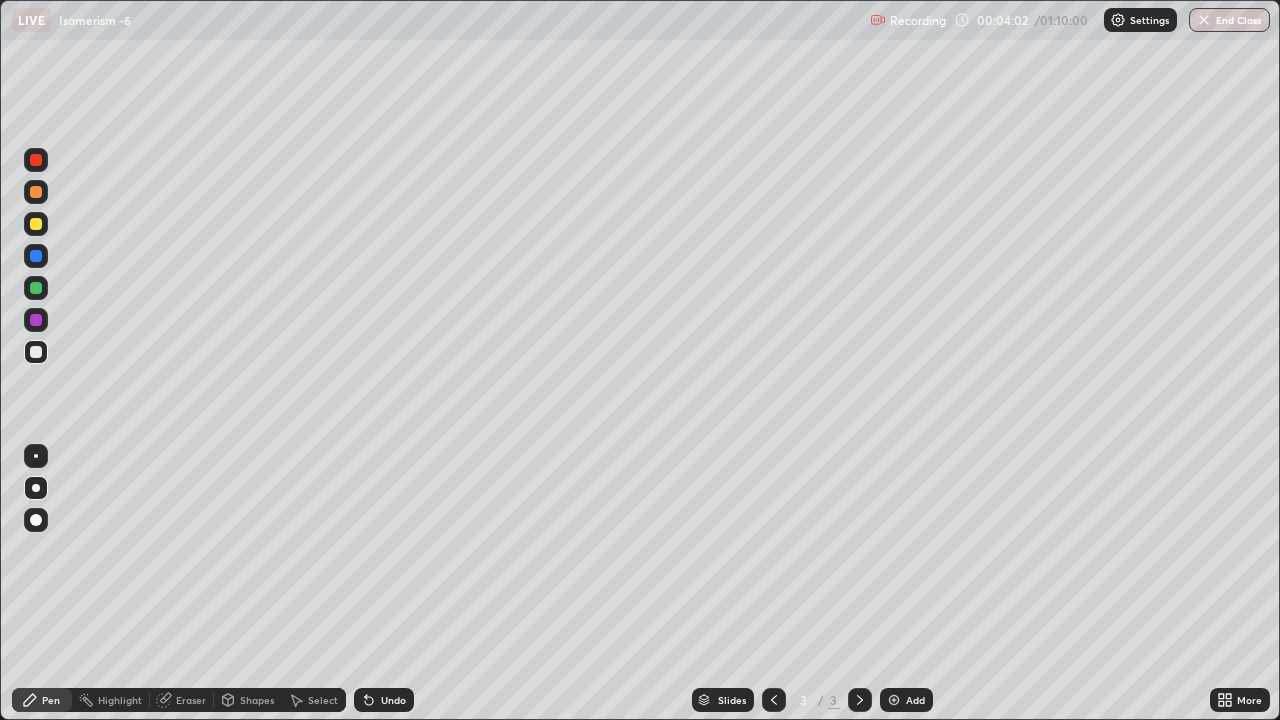 click at bounding box center [36, 224] 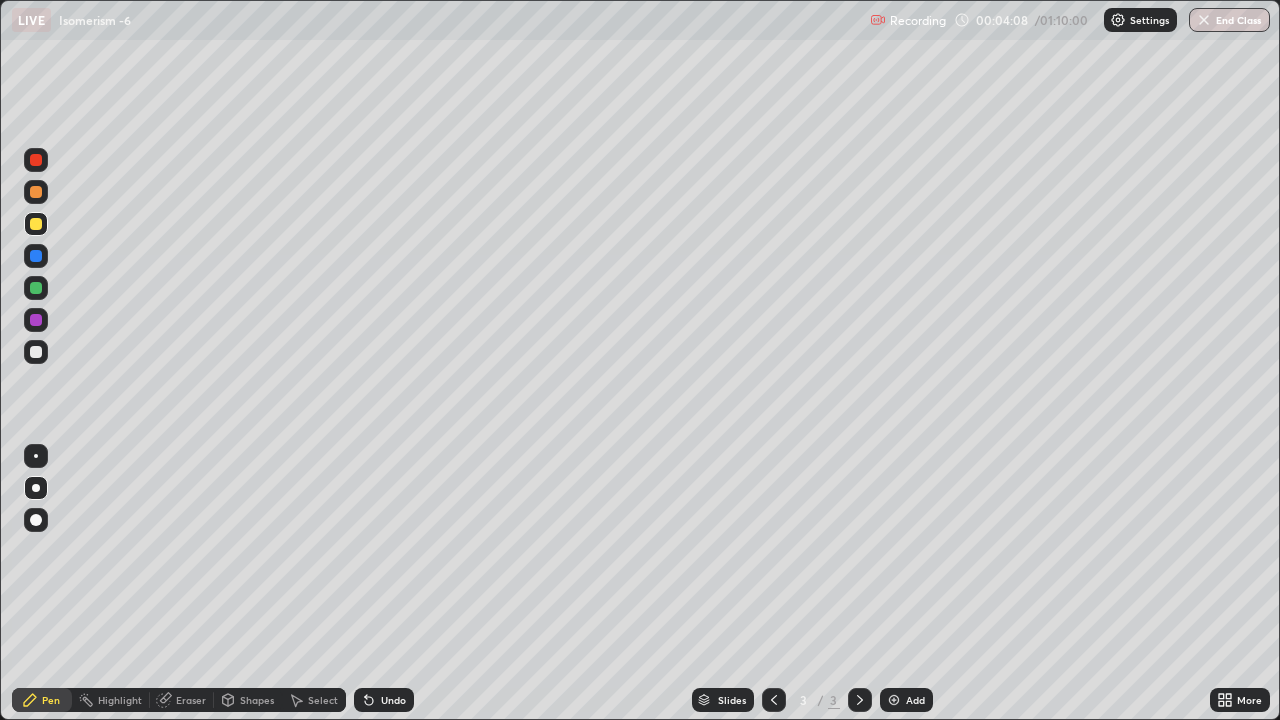 click on "Eraser" at bounding box center [191, 700] 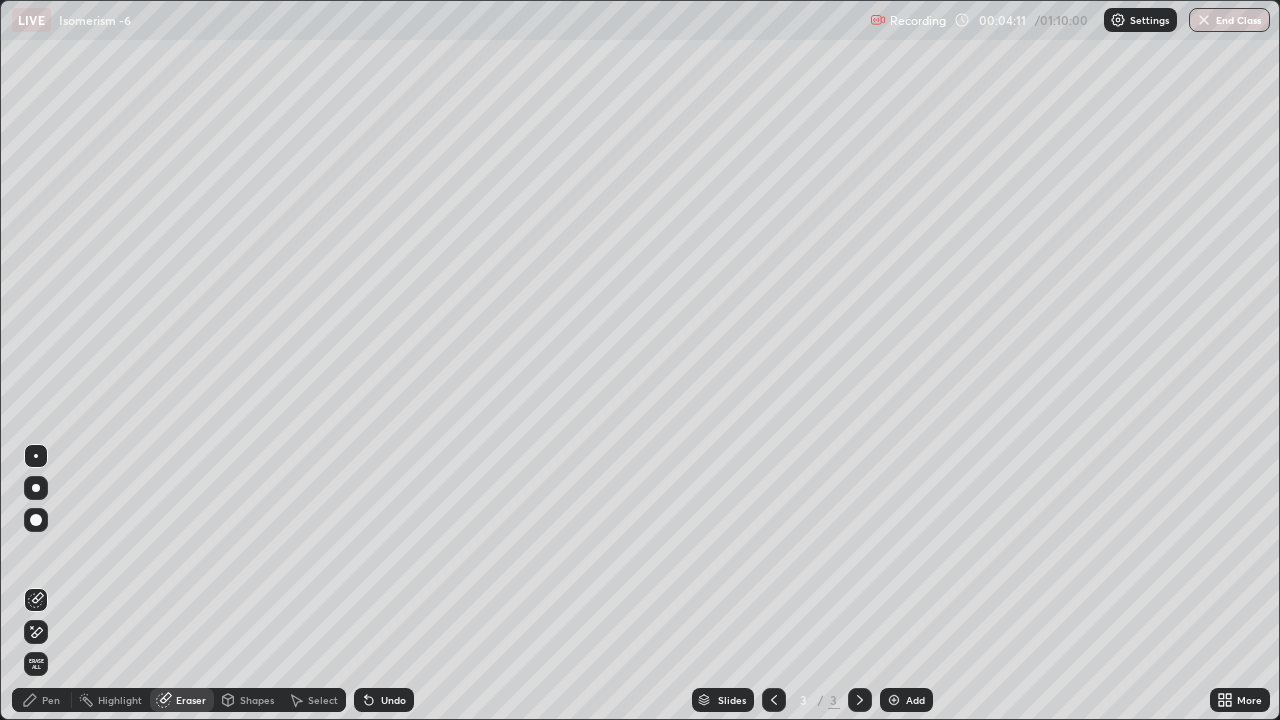 click on "Pen" at bounding box center [51, 700] 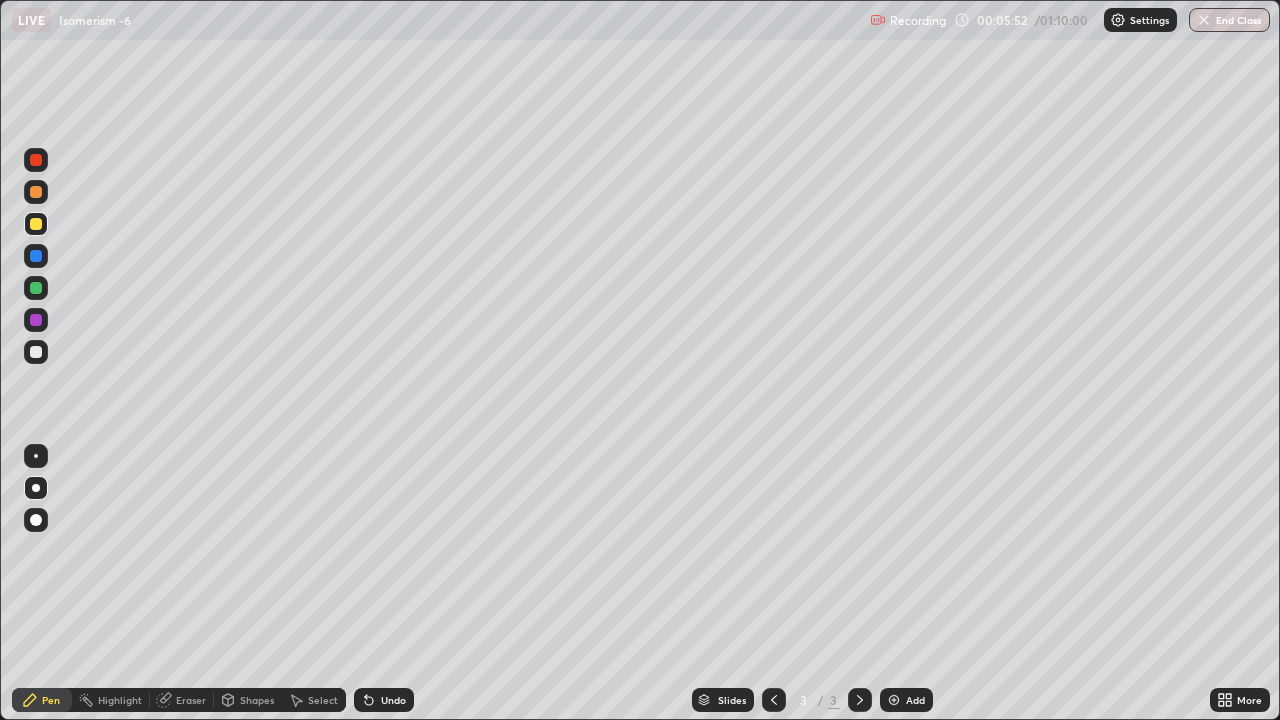 click at bounding box center (36, 352) 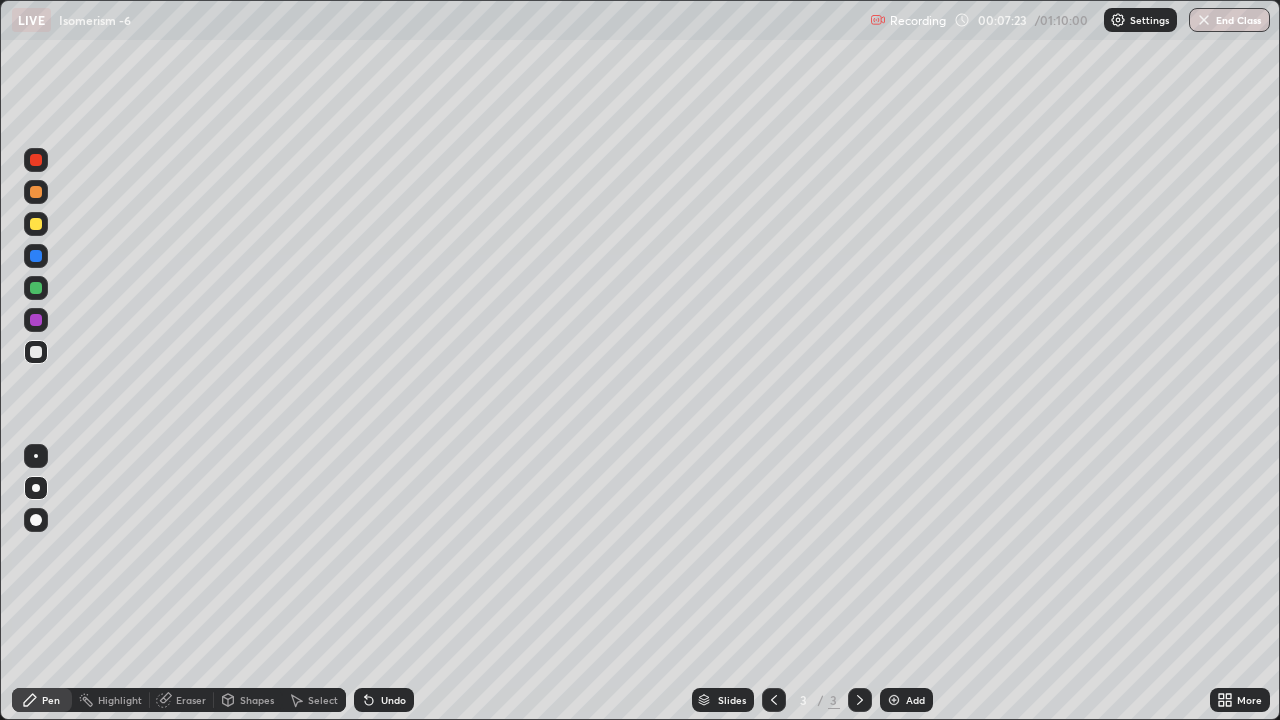 click on "Eraser" at bounding box center [182, 700] 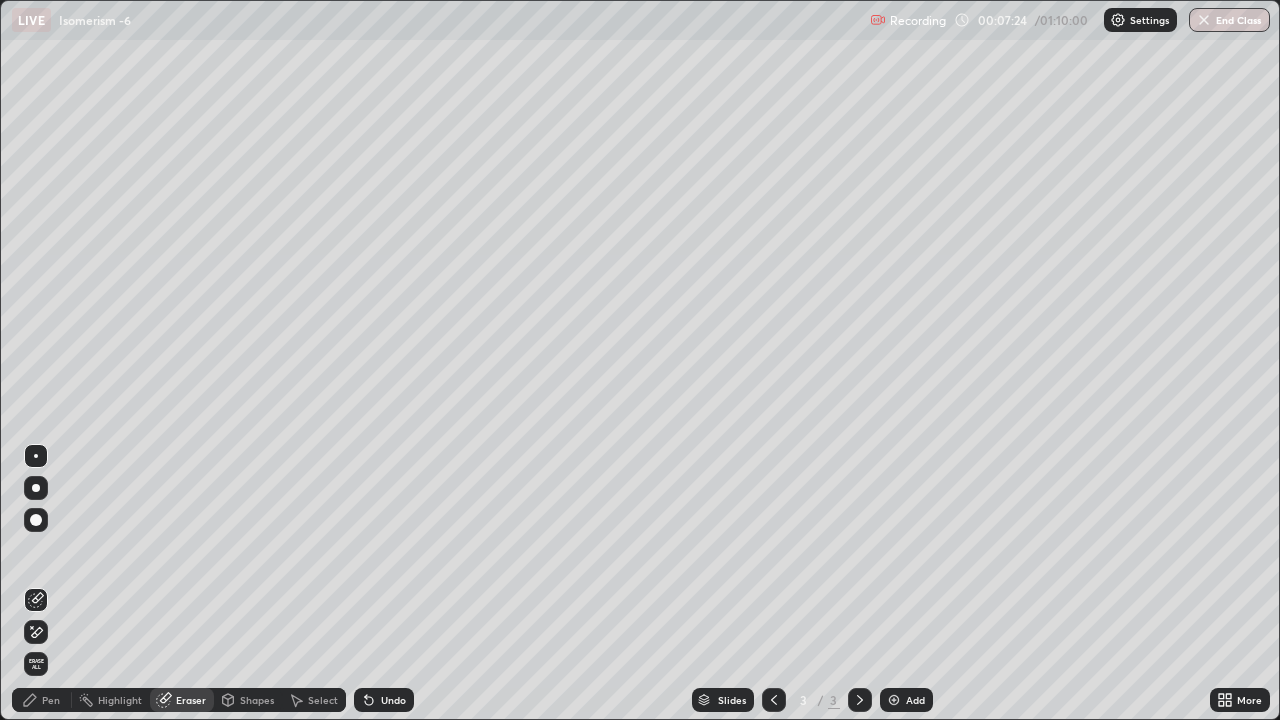 click 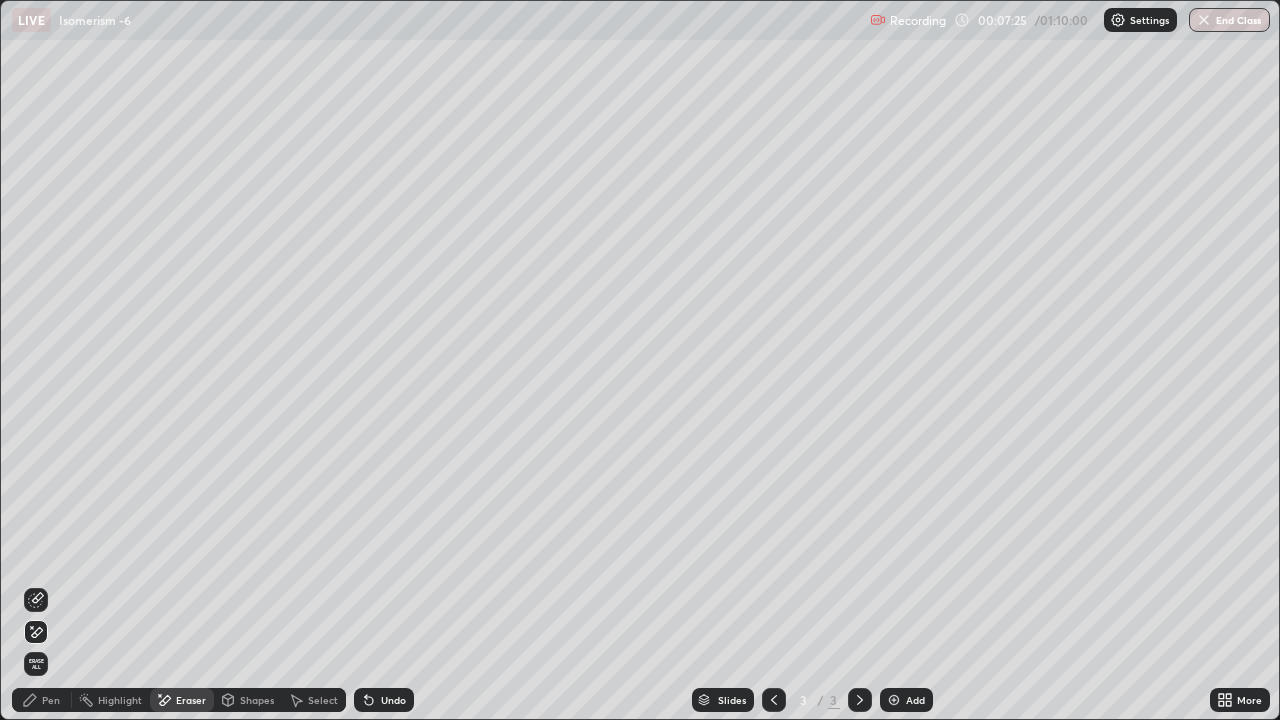 click on "Pen" at bounding box center (42, 700) 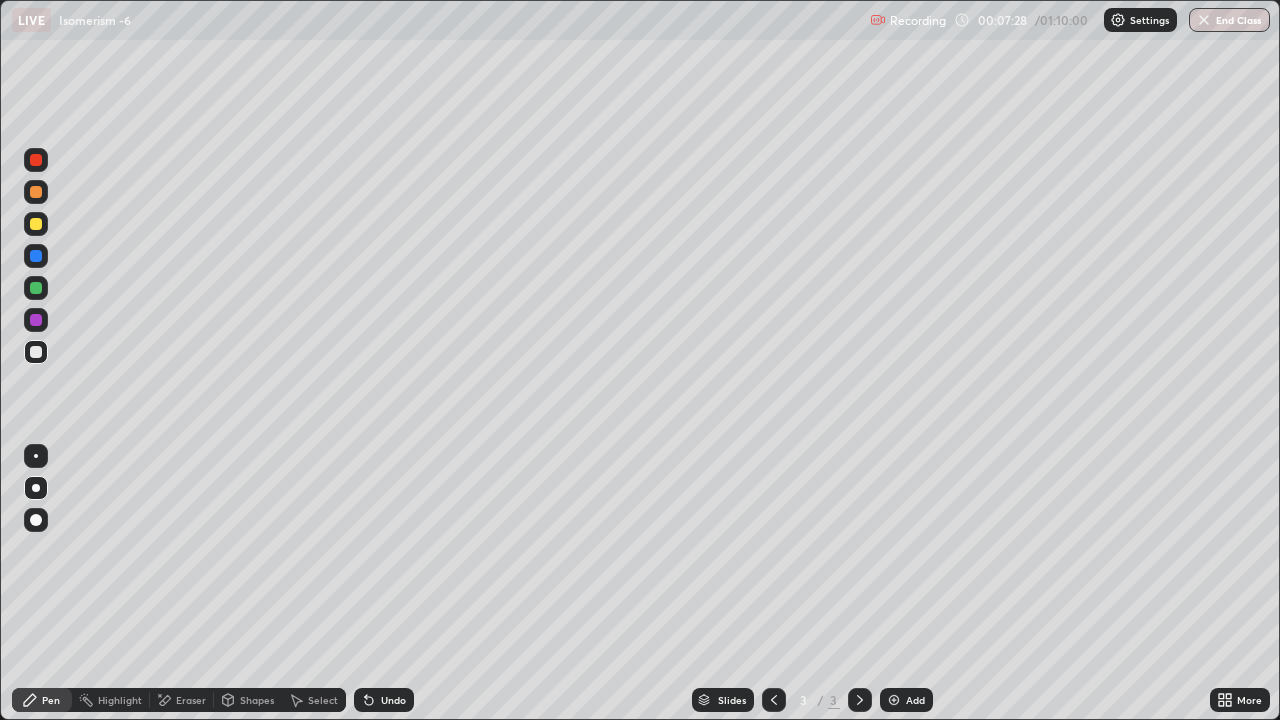 click at bounding box center (36, 456) 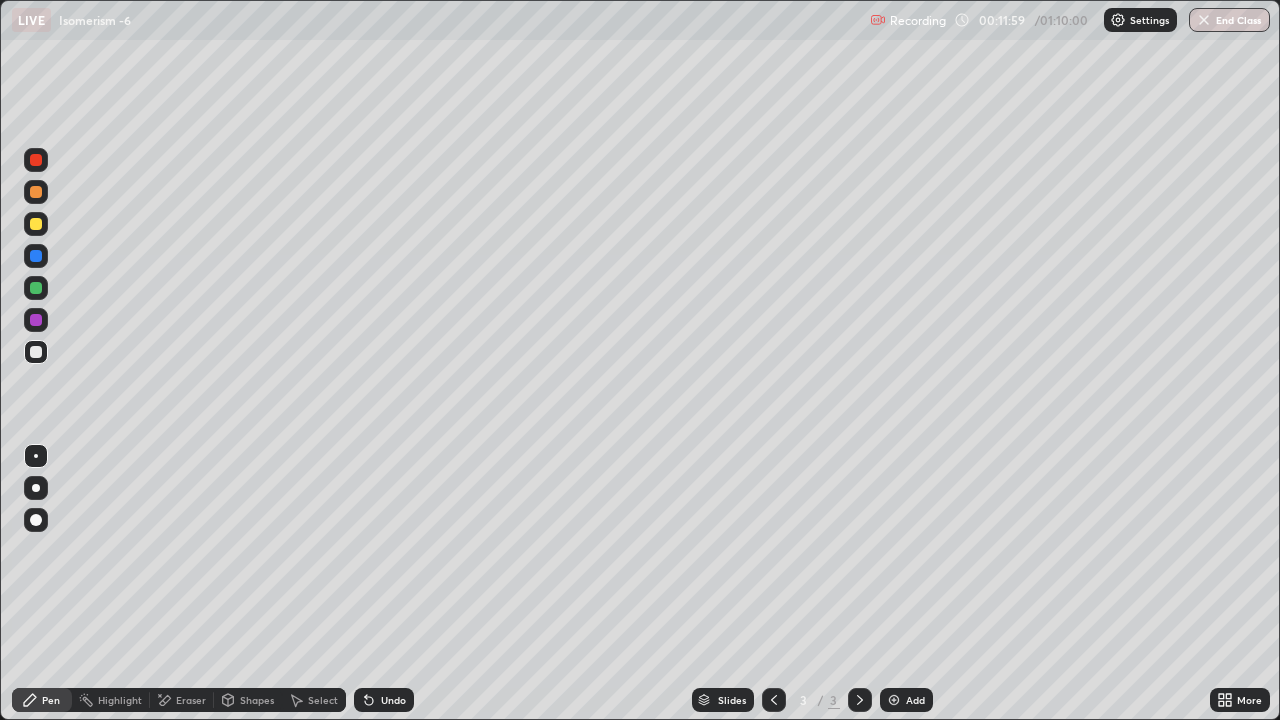 click at bounding box center (36, 224) 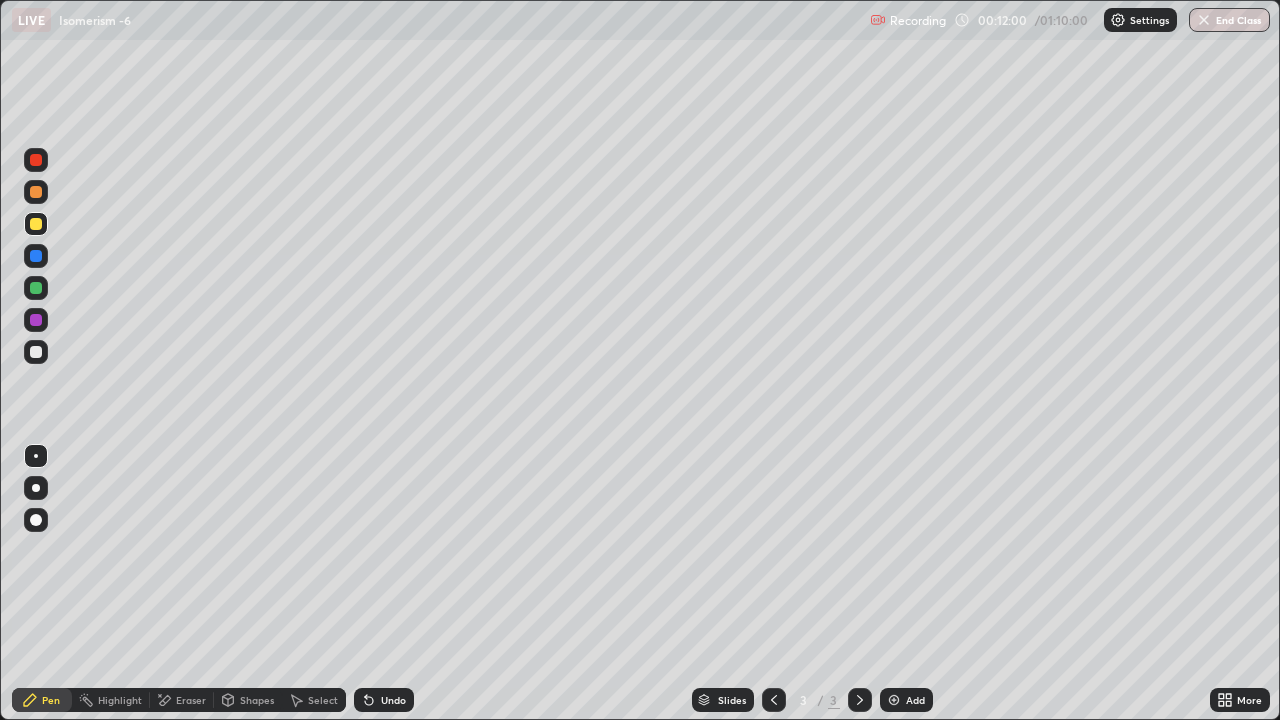click at bounding box center [36, 488] 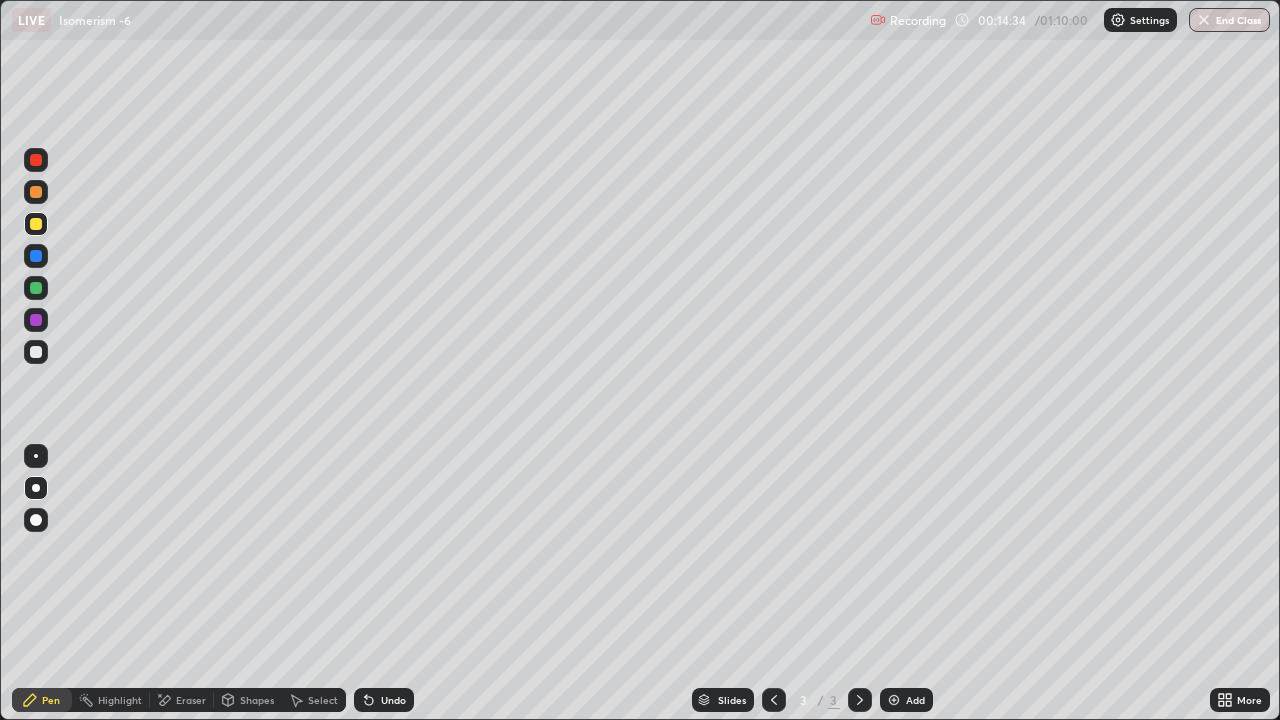 click at bounding box center (894, 700) 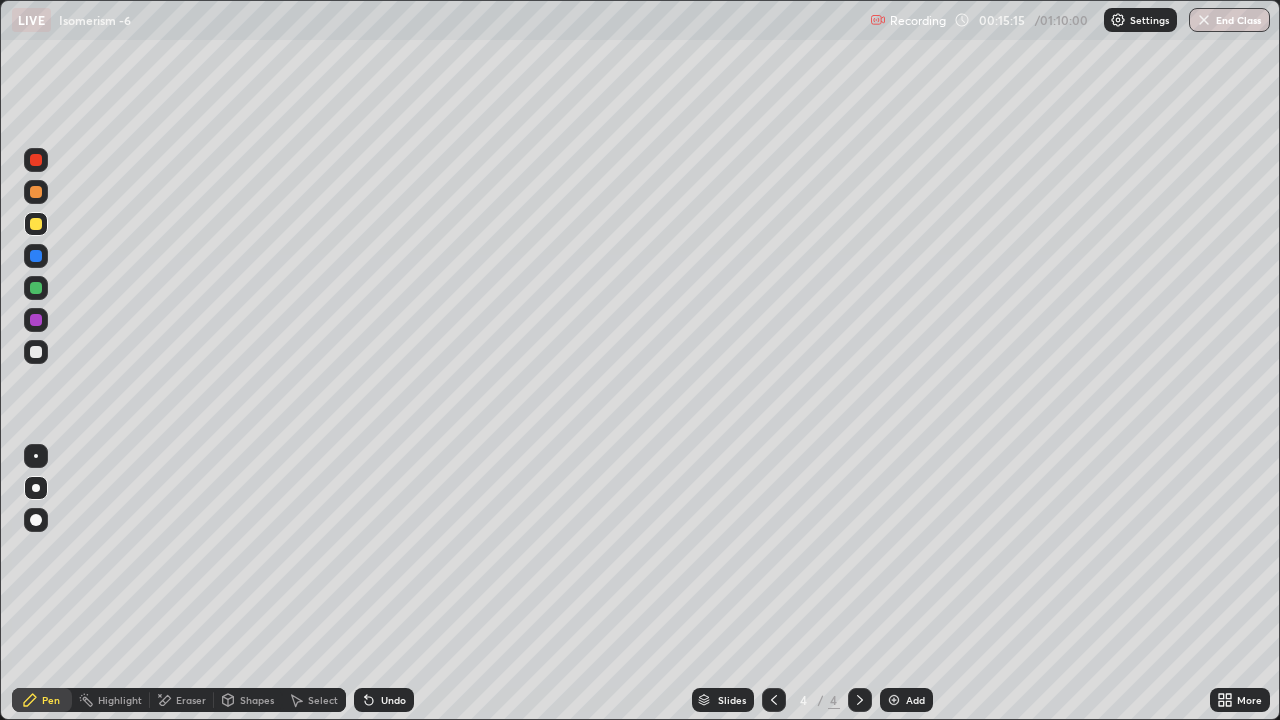 click at bounding box center (36, 352) 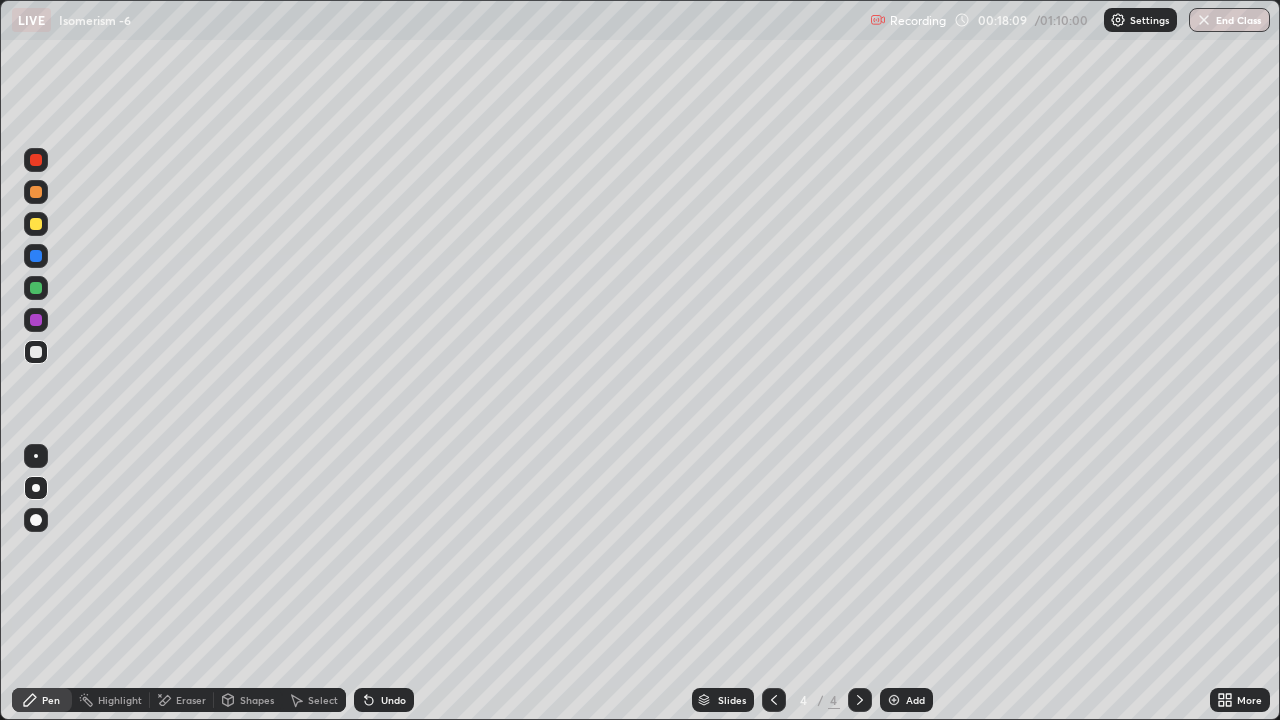 click 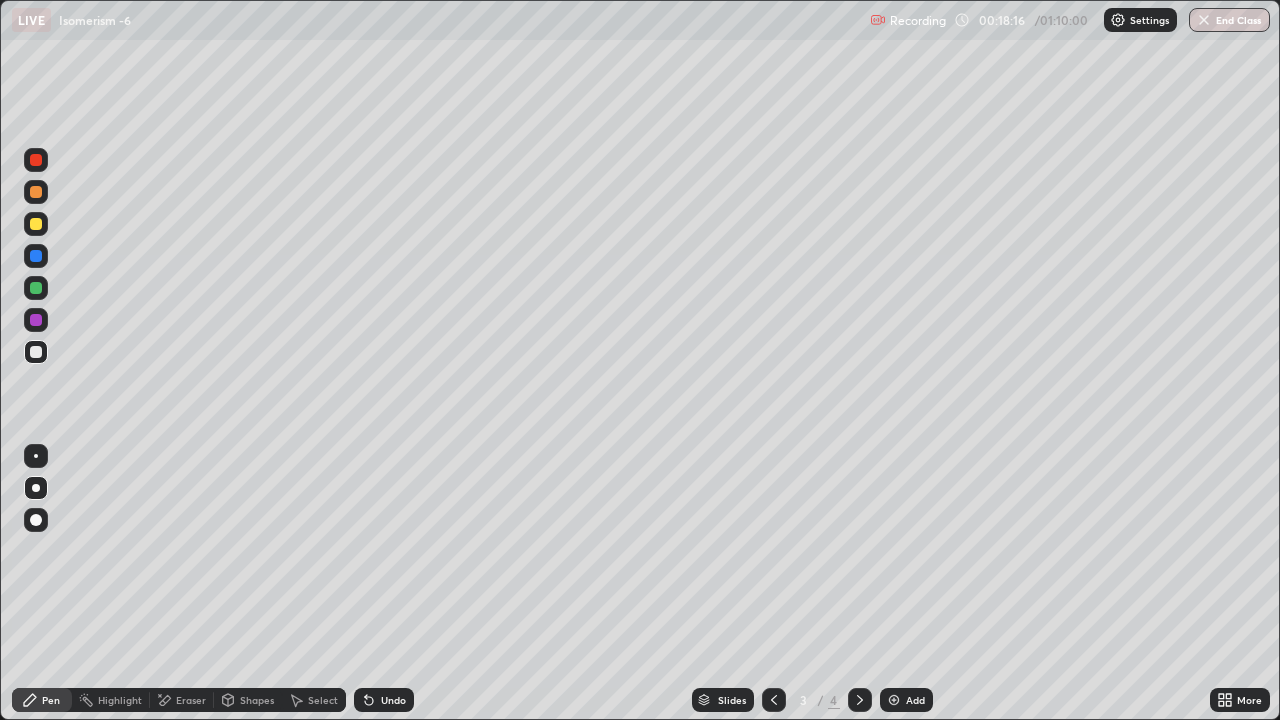 click 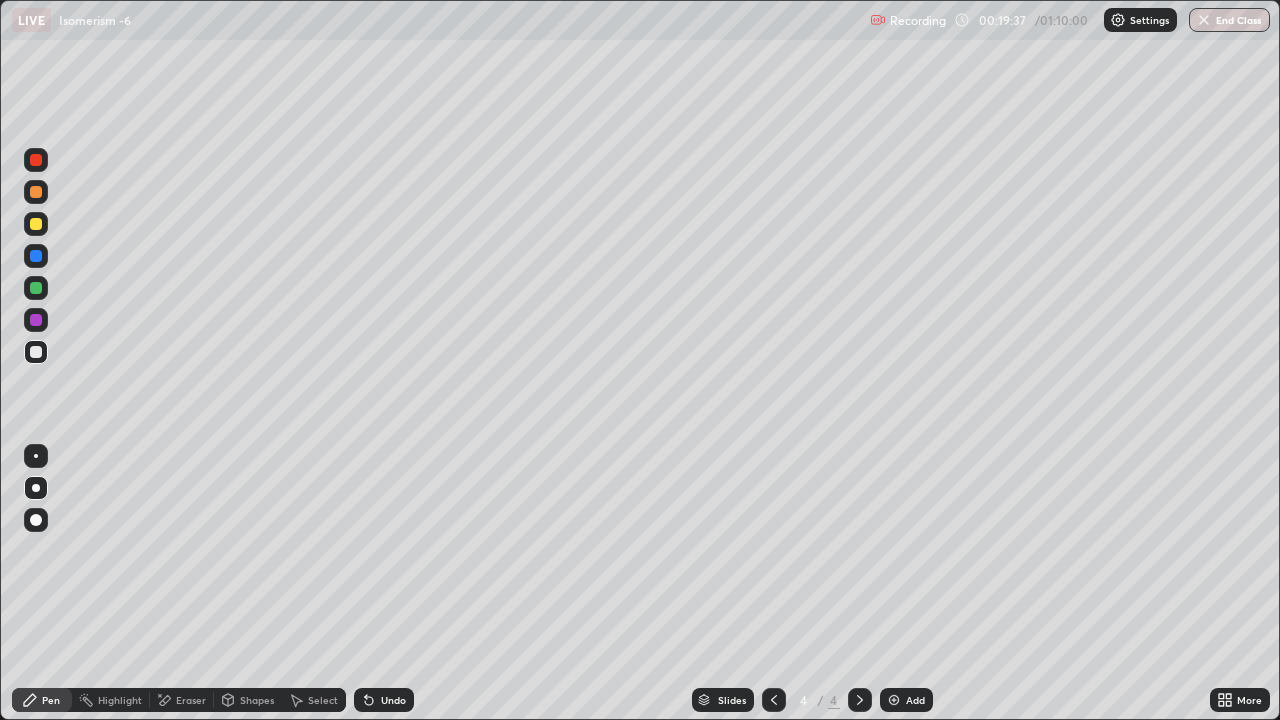click at bounding box center (36, 224) 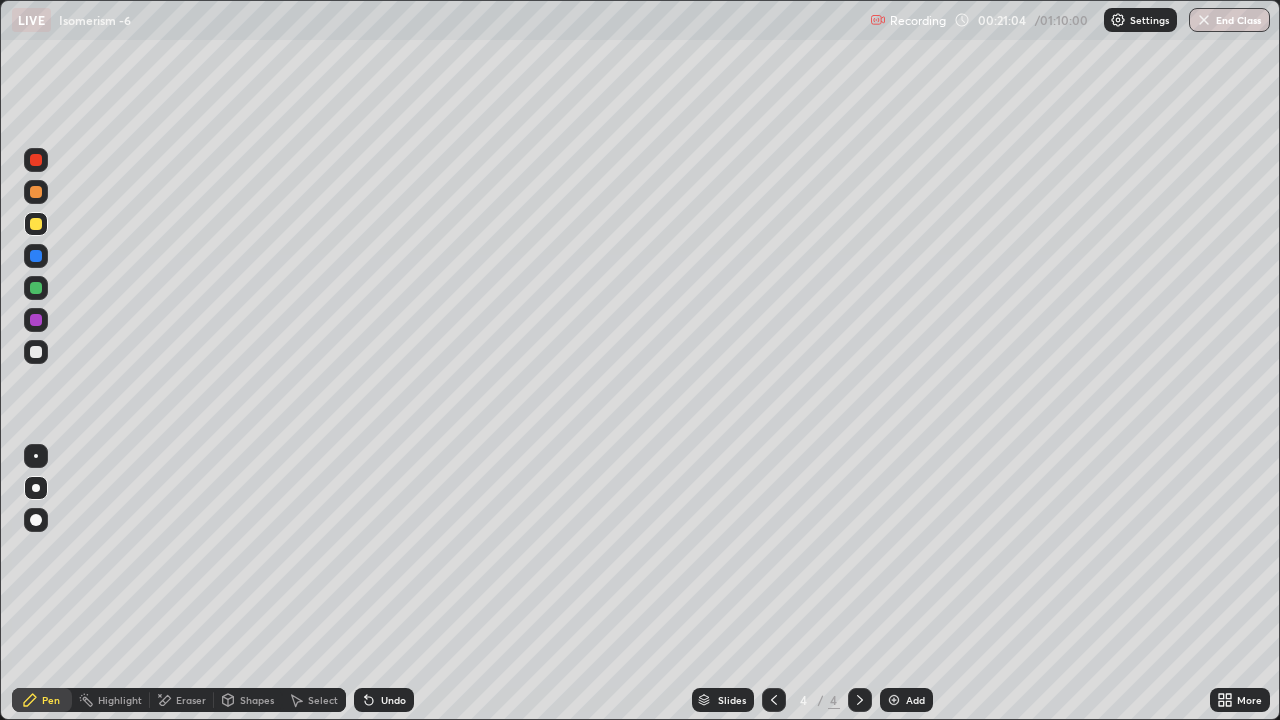 click at bounding box center (36, 352) 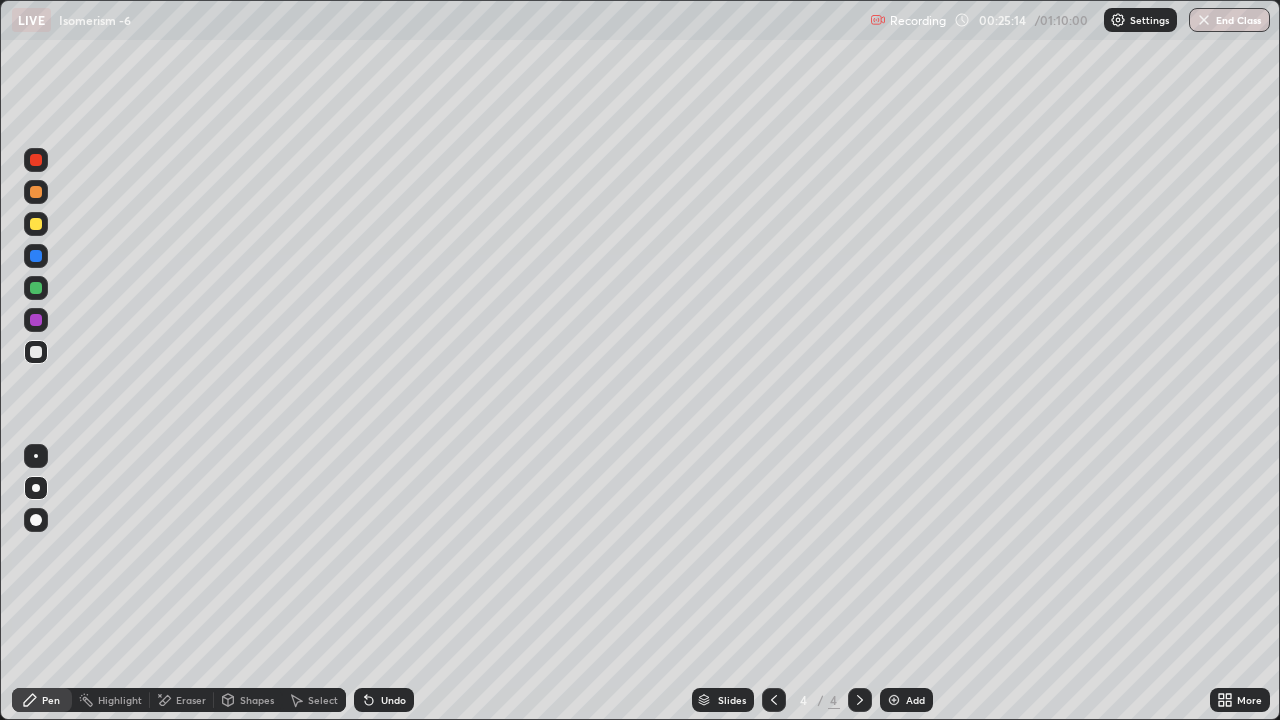 click at bounding box center [36, 224] 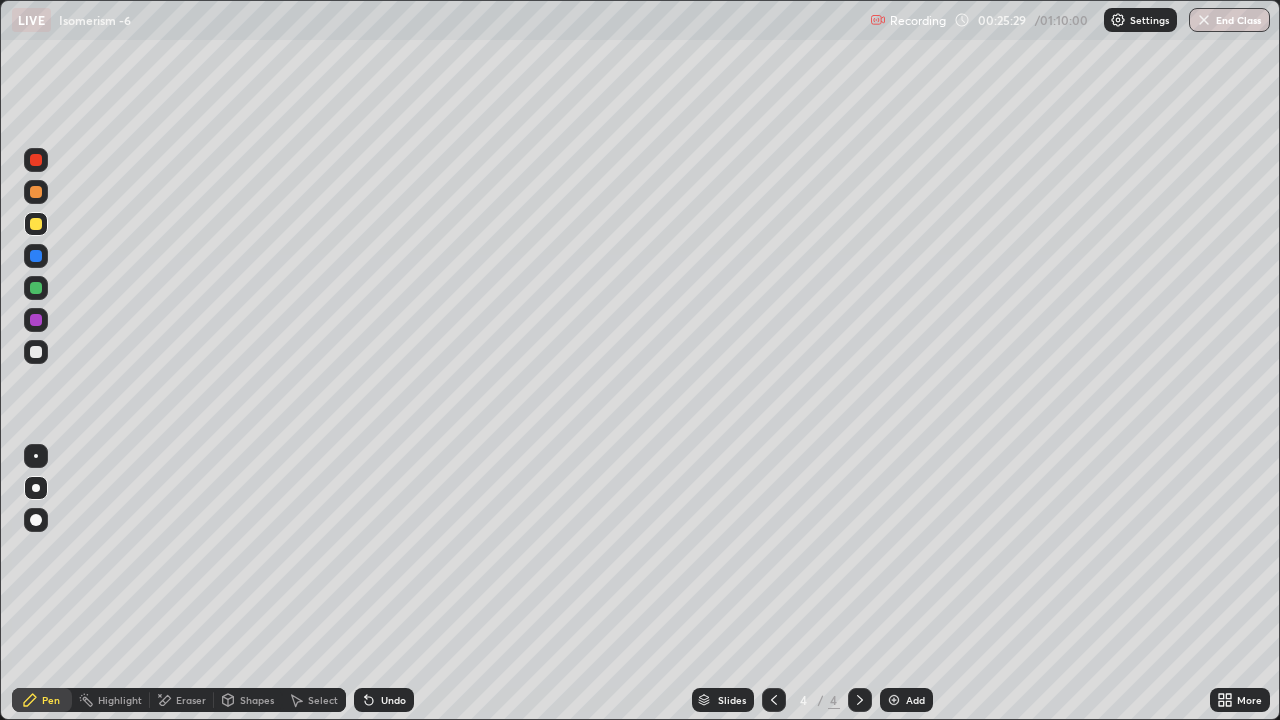 click at bounding box center [894, 700] 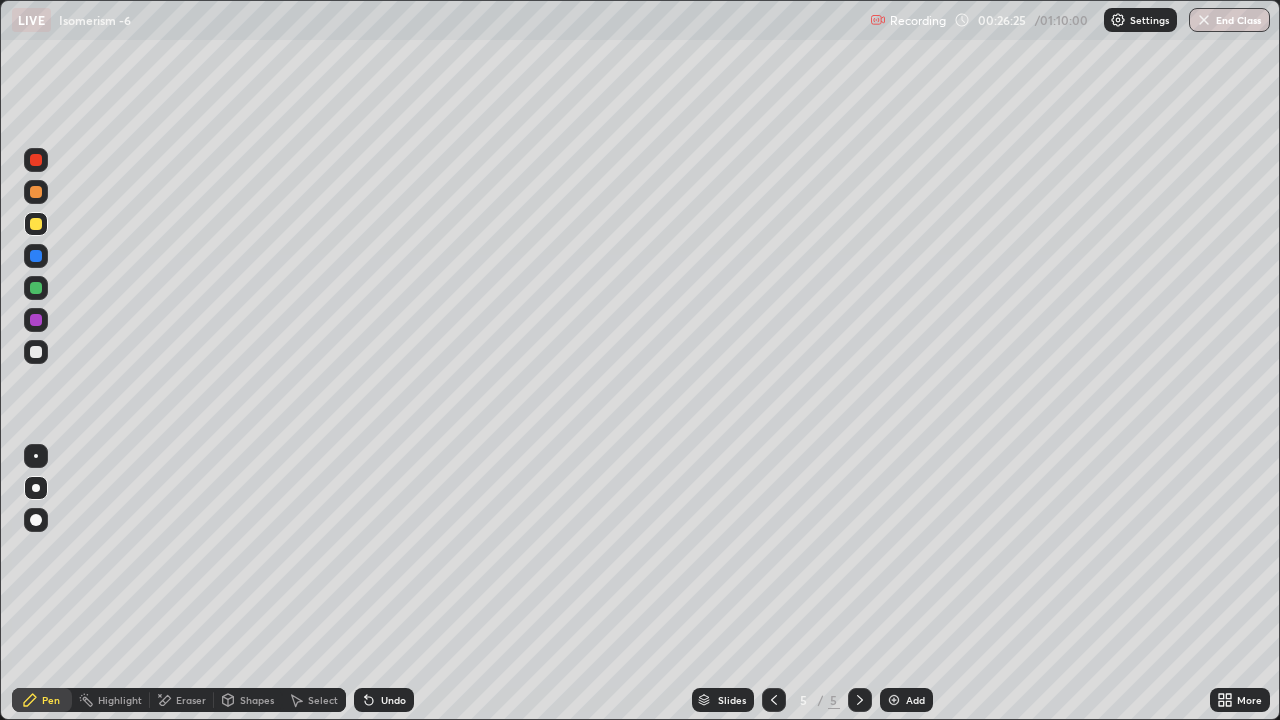 click at bounding box center (36, 352) 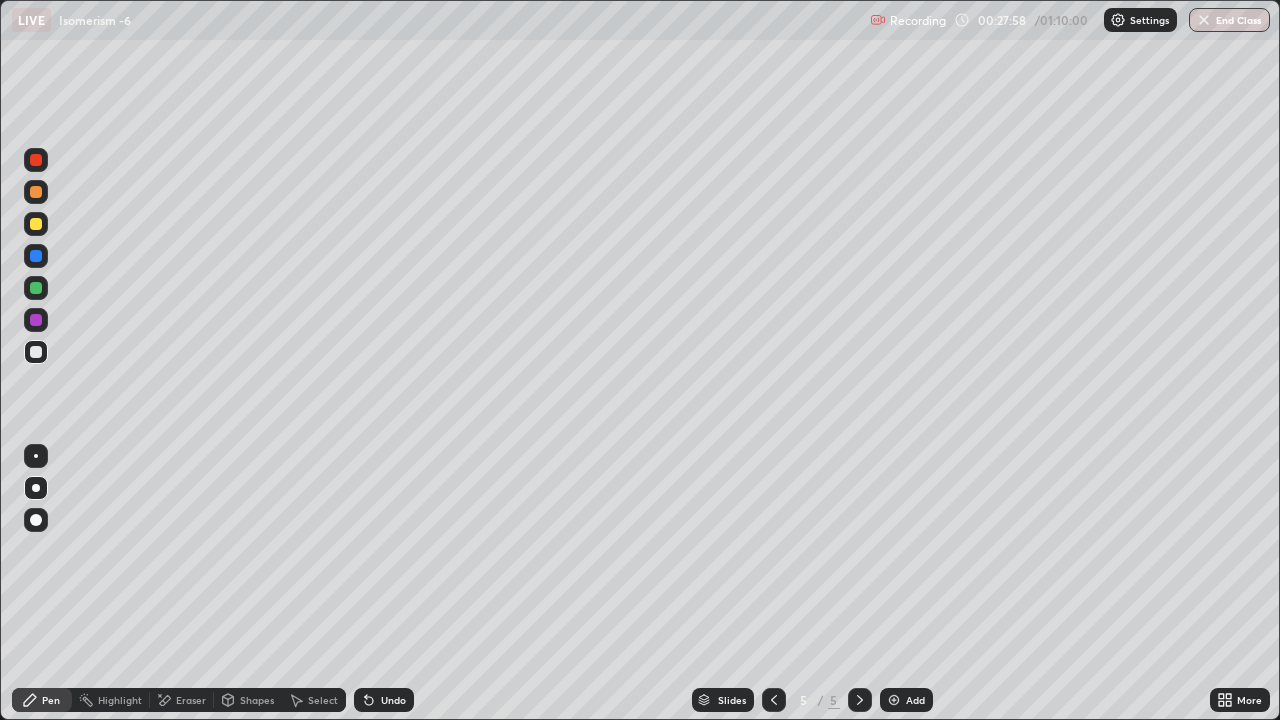 click at bounding box center [36, 224] 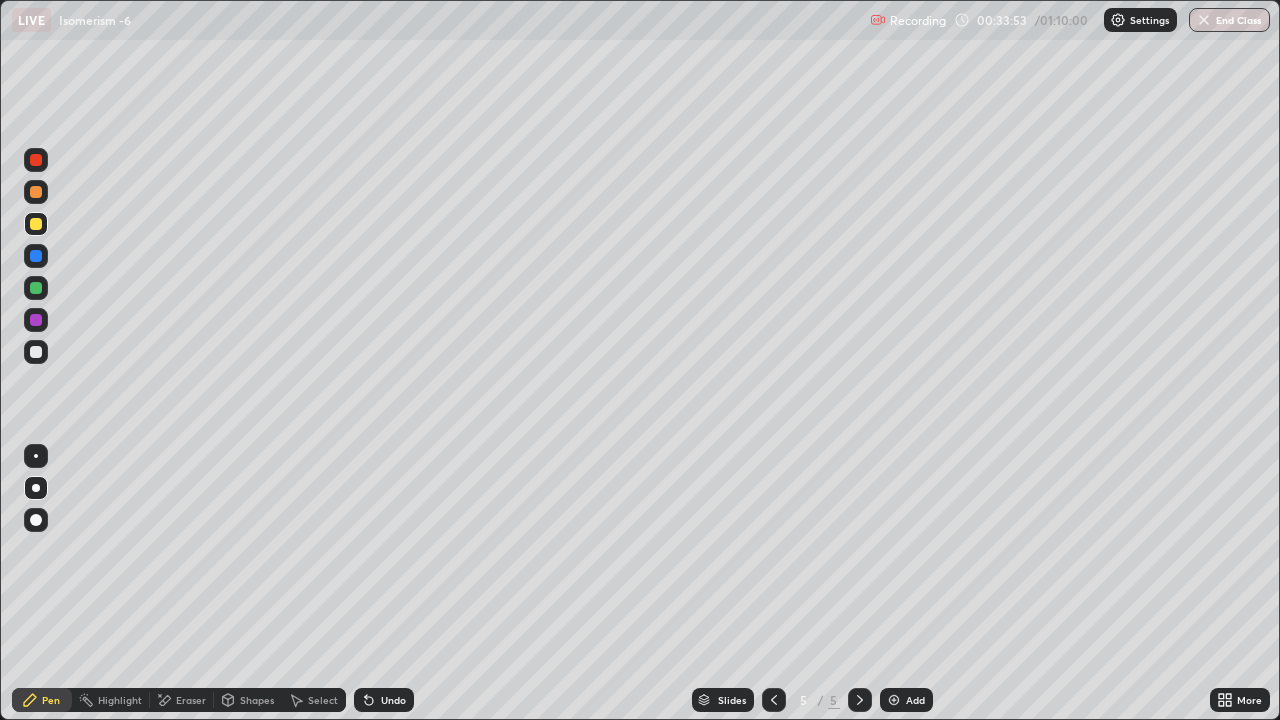 click at bounding box center [36, 352] 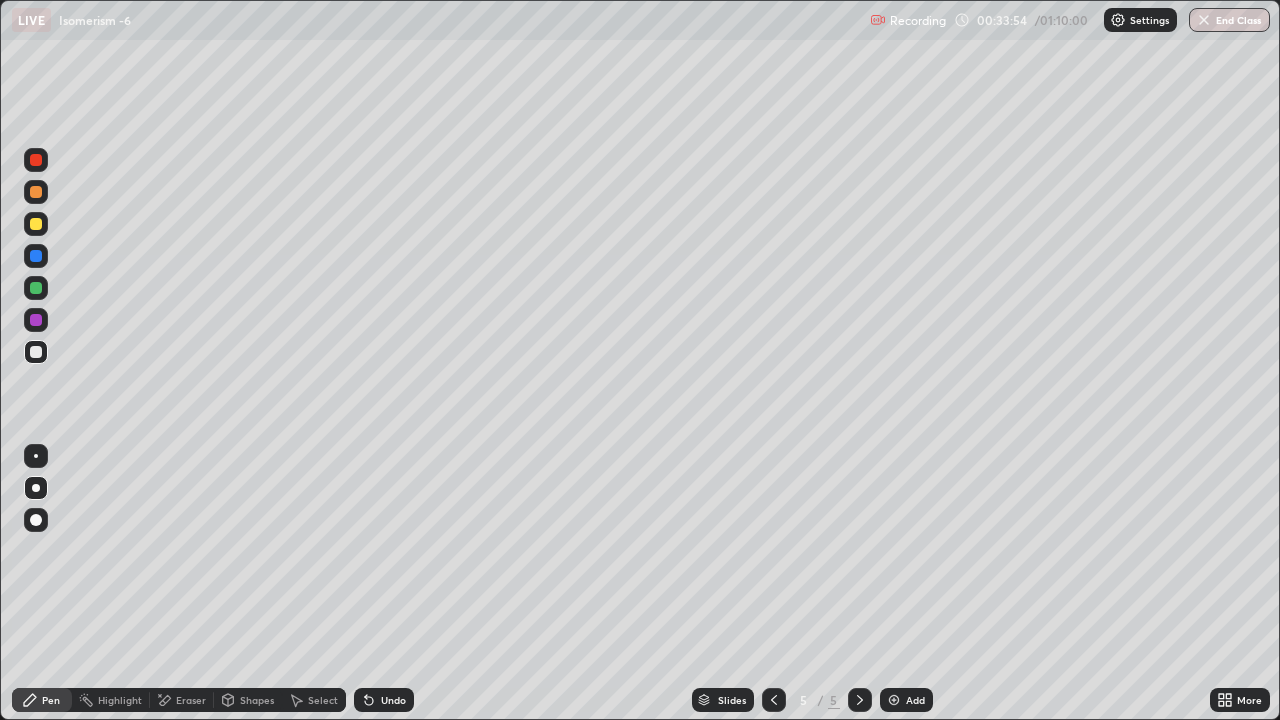 click at bounding box center [36, 456] 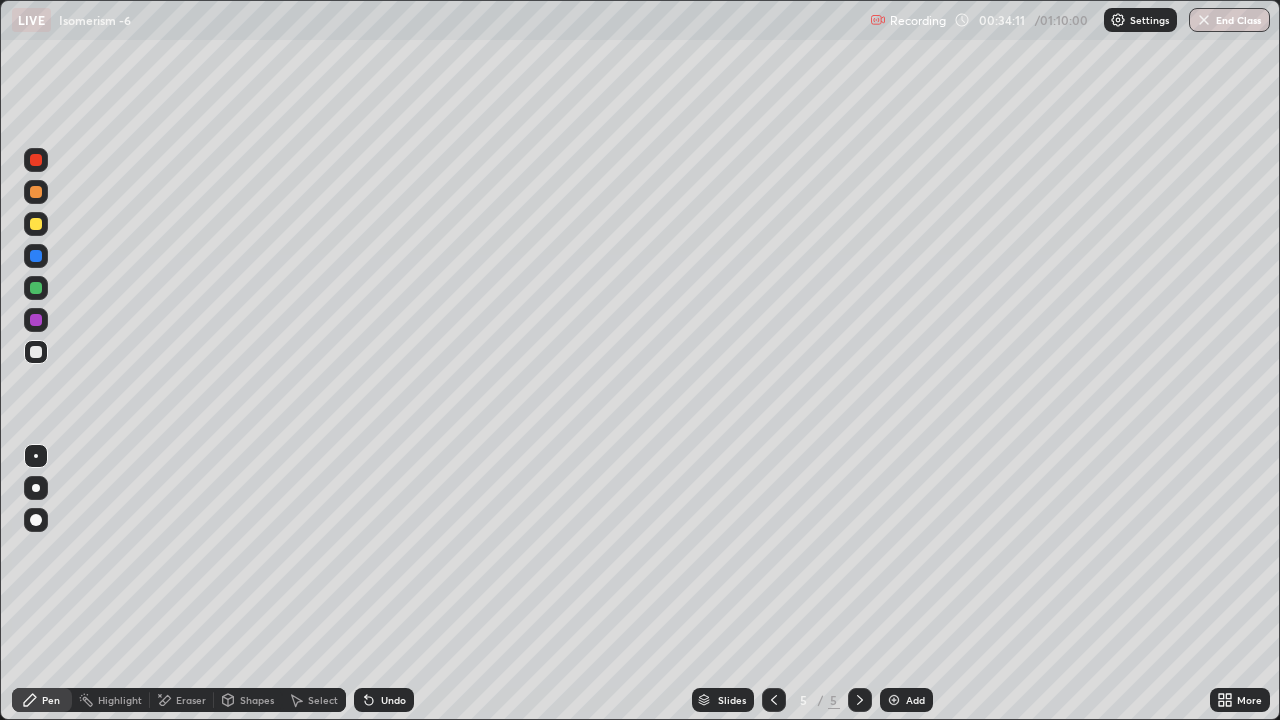 click at bounding box center (36, 488) 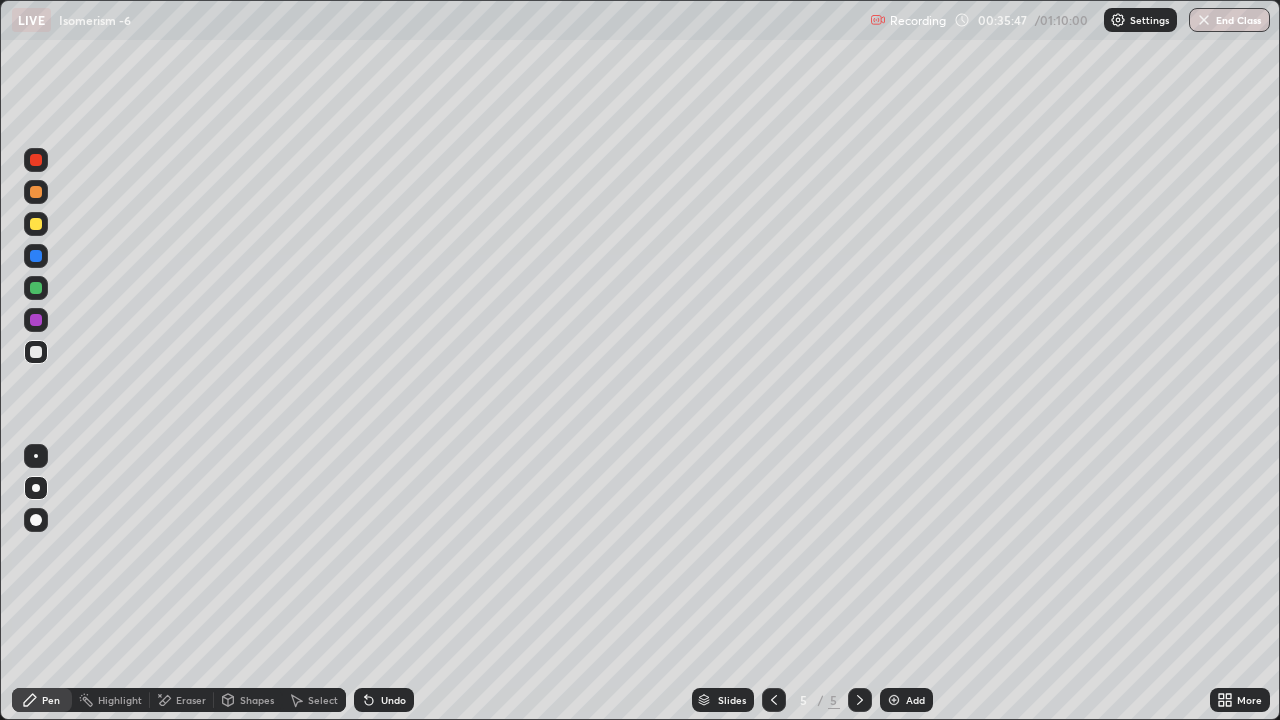 click at bounding box center (36, 224) 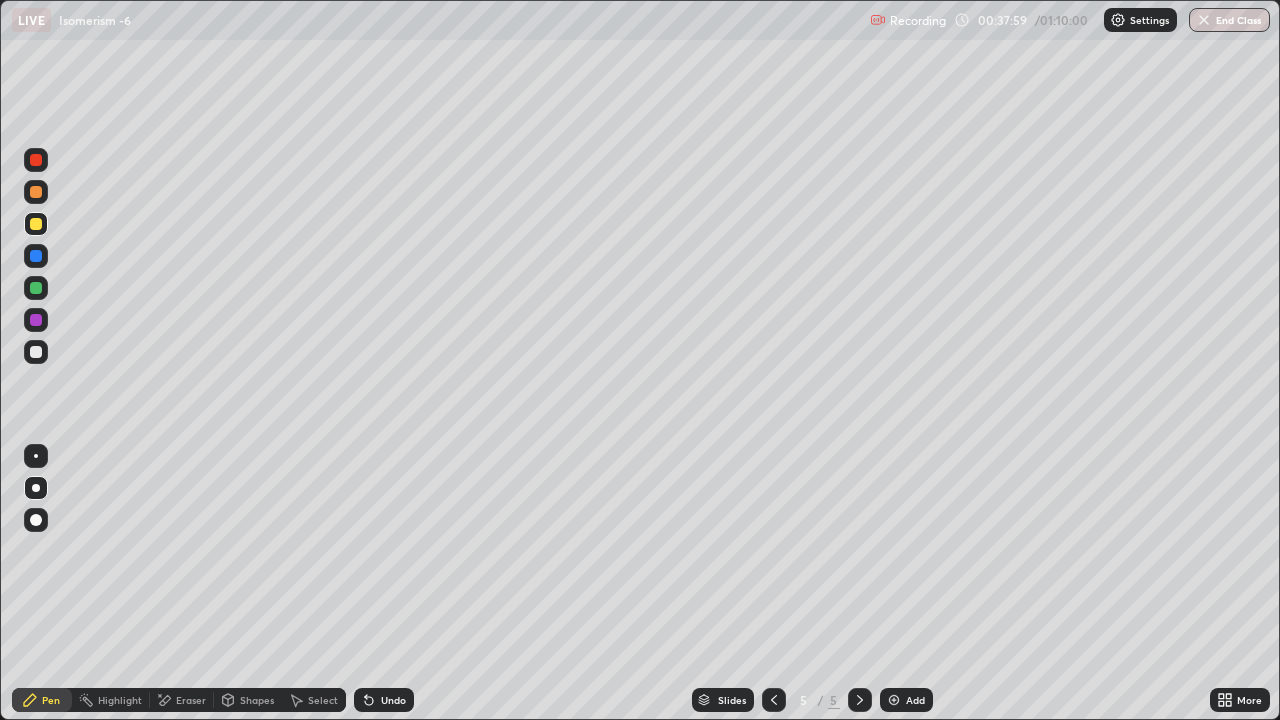 click on "Add" at bounding box center (906, 700) 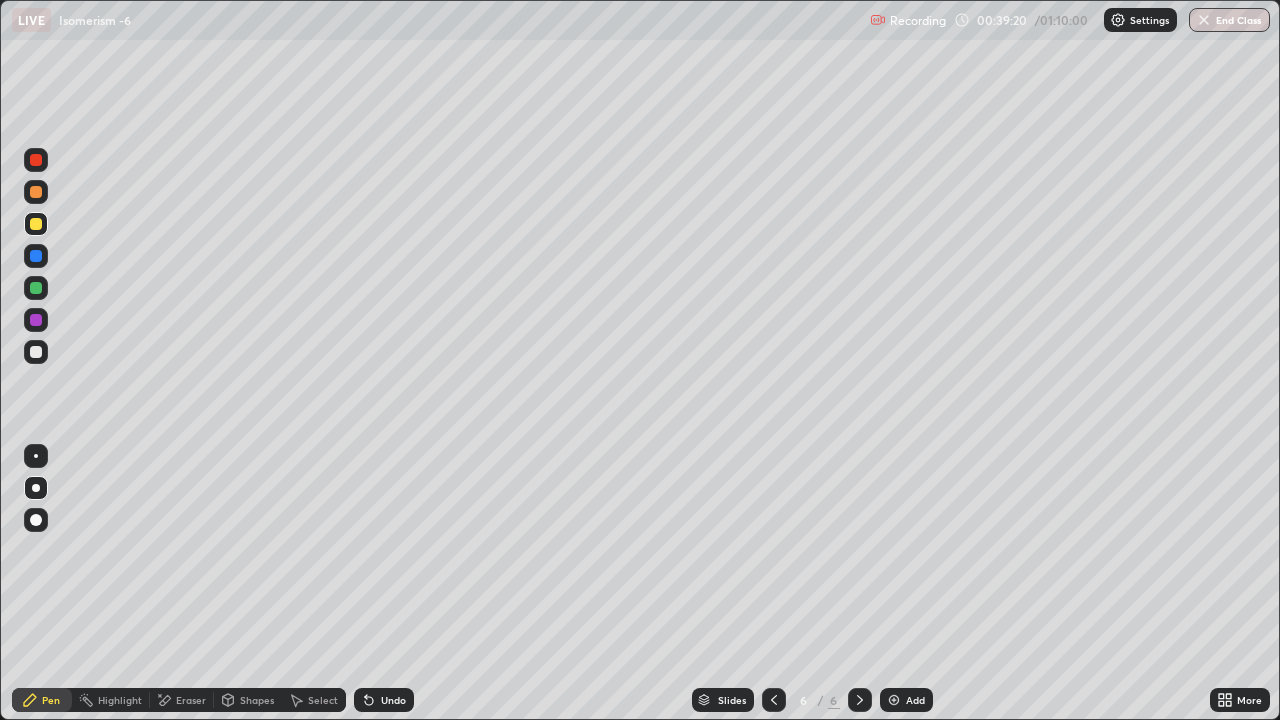 click at bounding box center [36, 352] 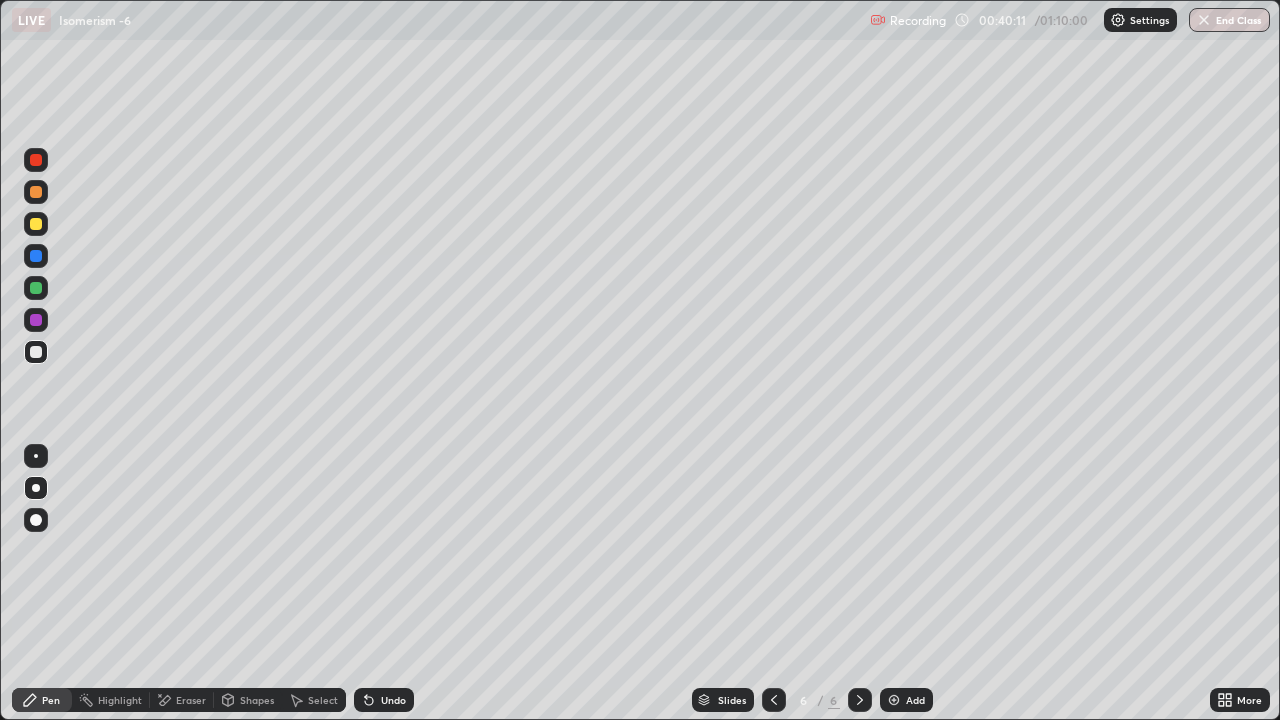 click at bounding box center (36, 288) 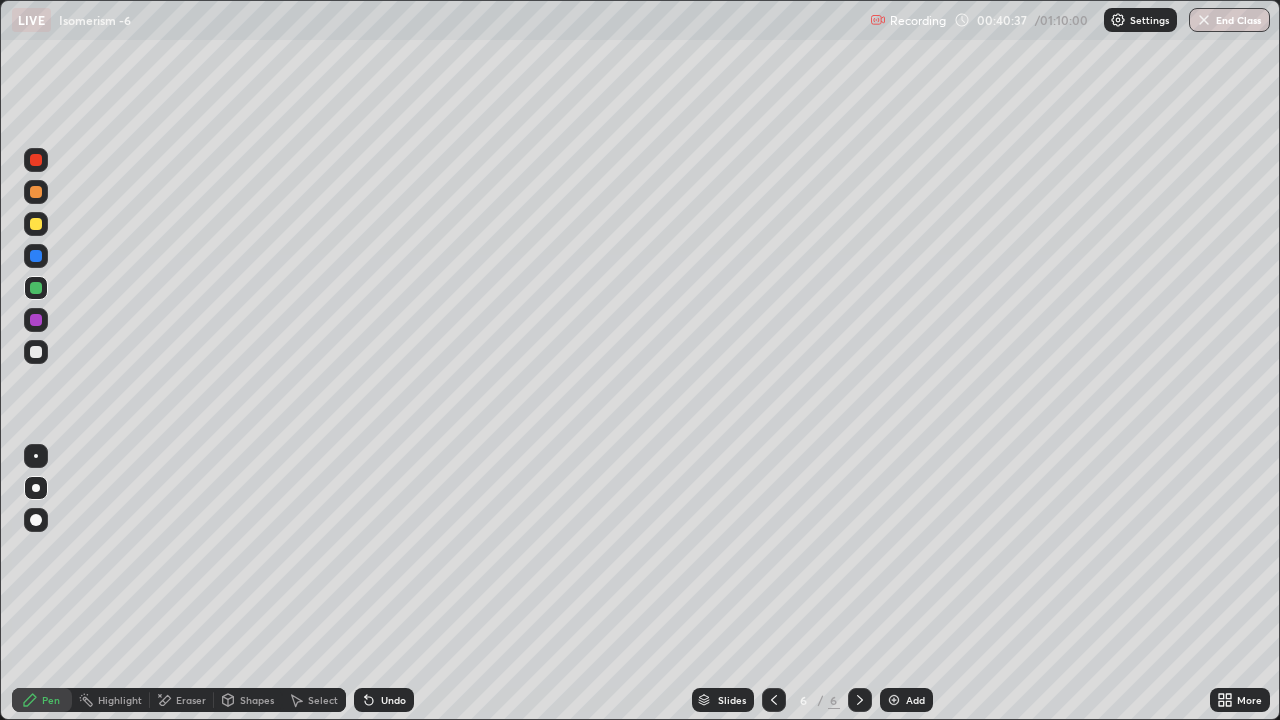 click at bounding box center (36, 352) 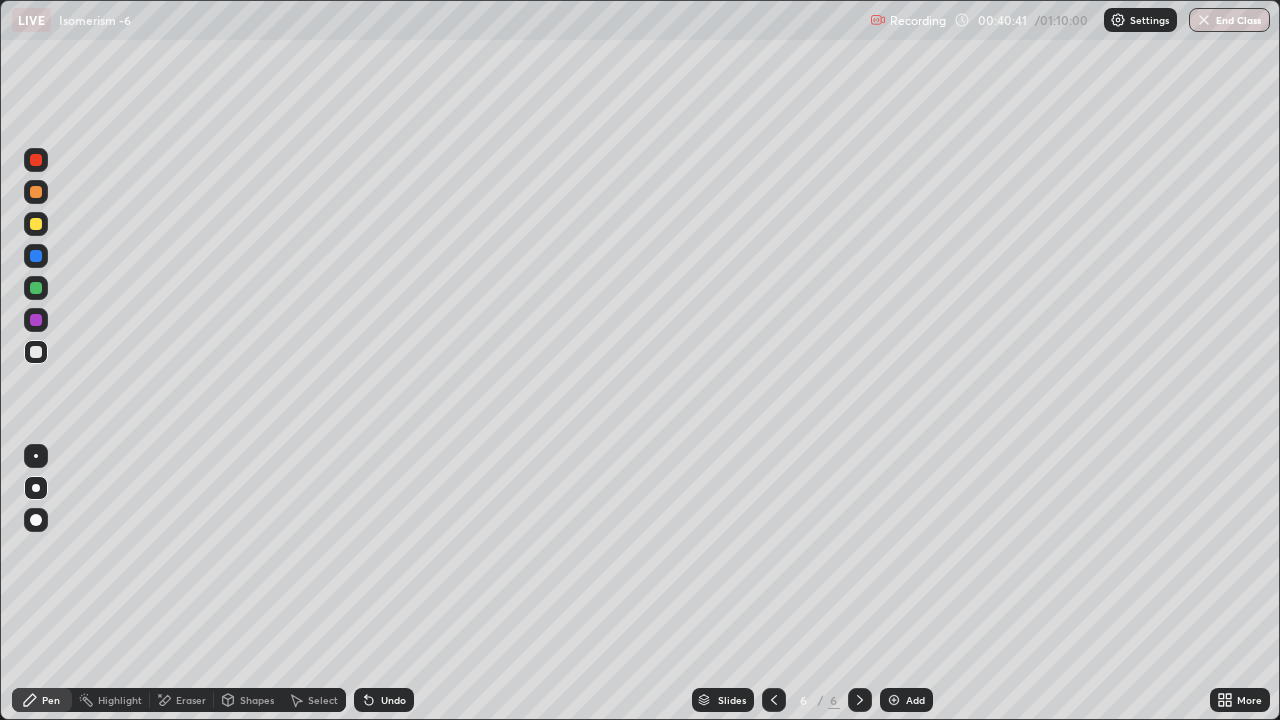 click at bounding box center (36, 224) 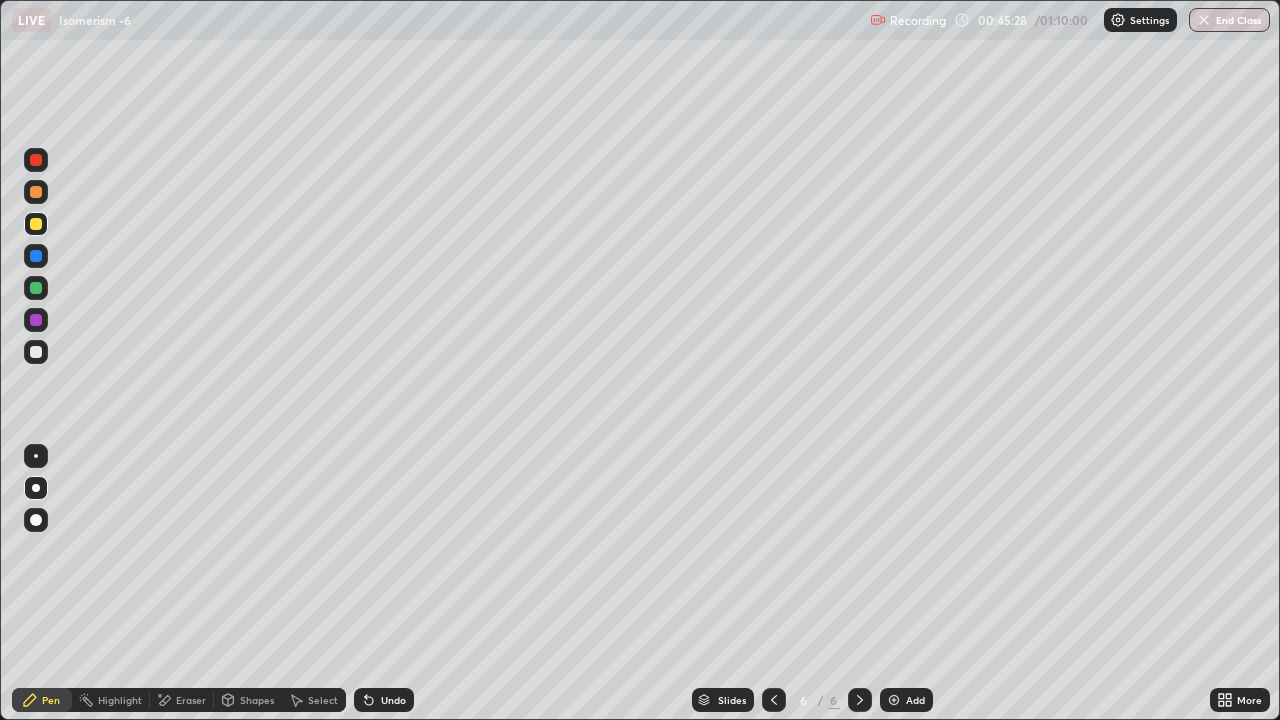click at bounding box center [36, 352] 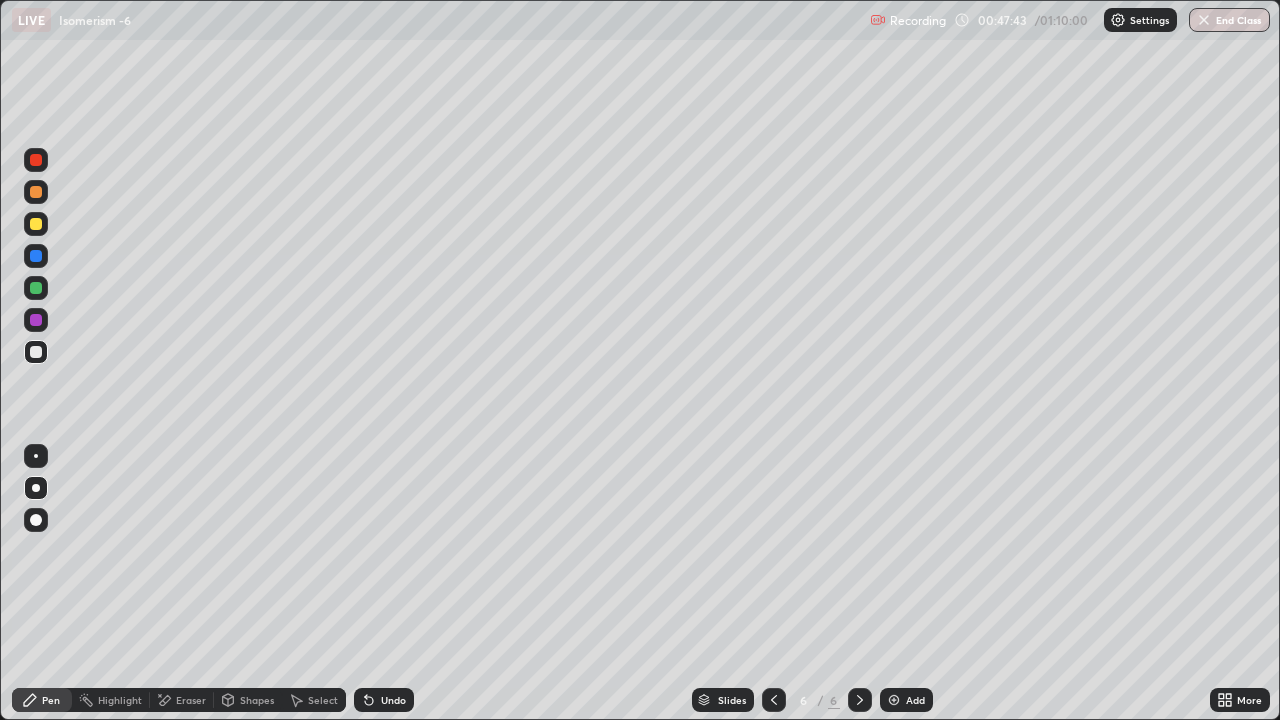 click at bounding box center [36, 224] 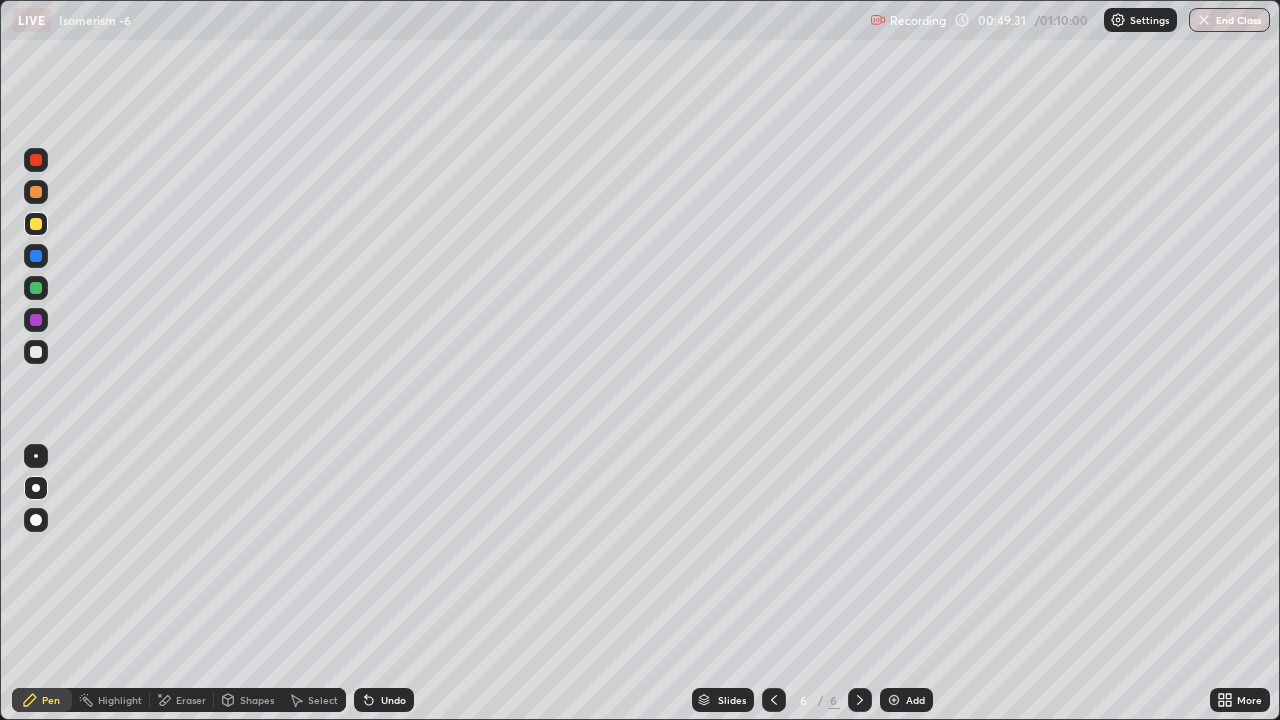 click at bounding box center [894, 700] 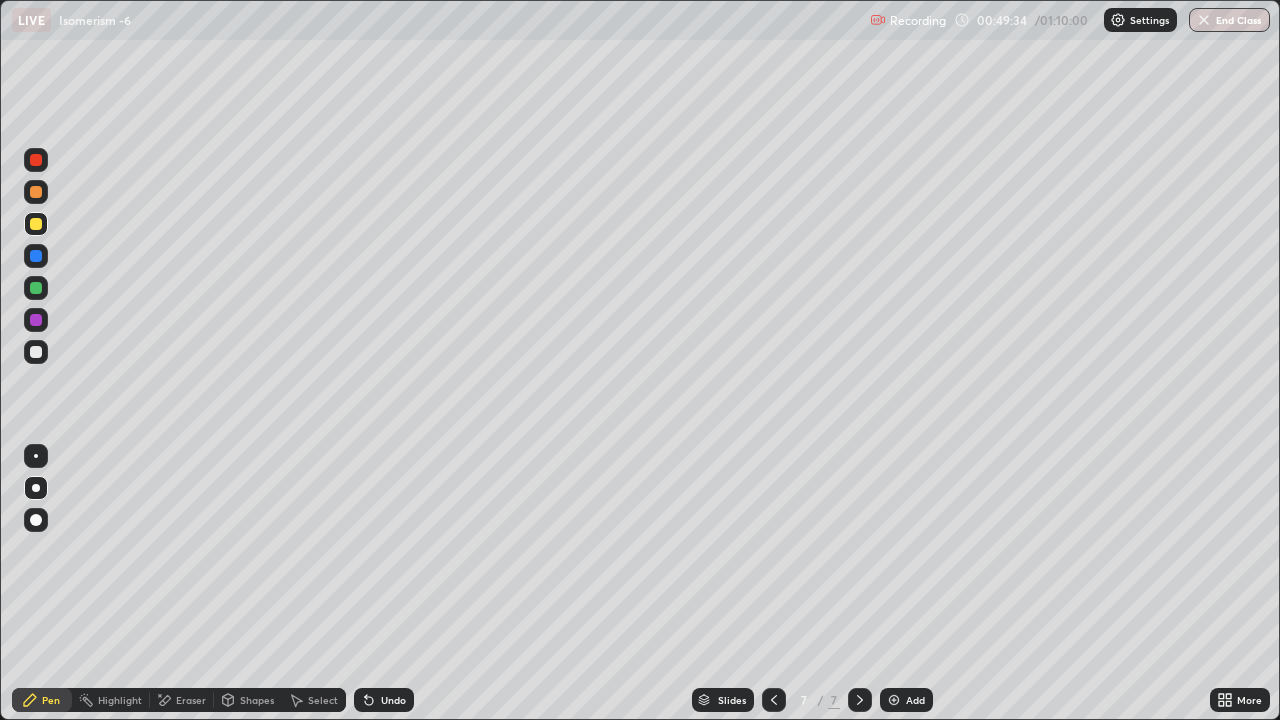 click at bounding box center [36, 352] 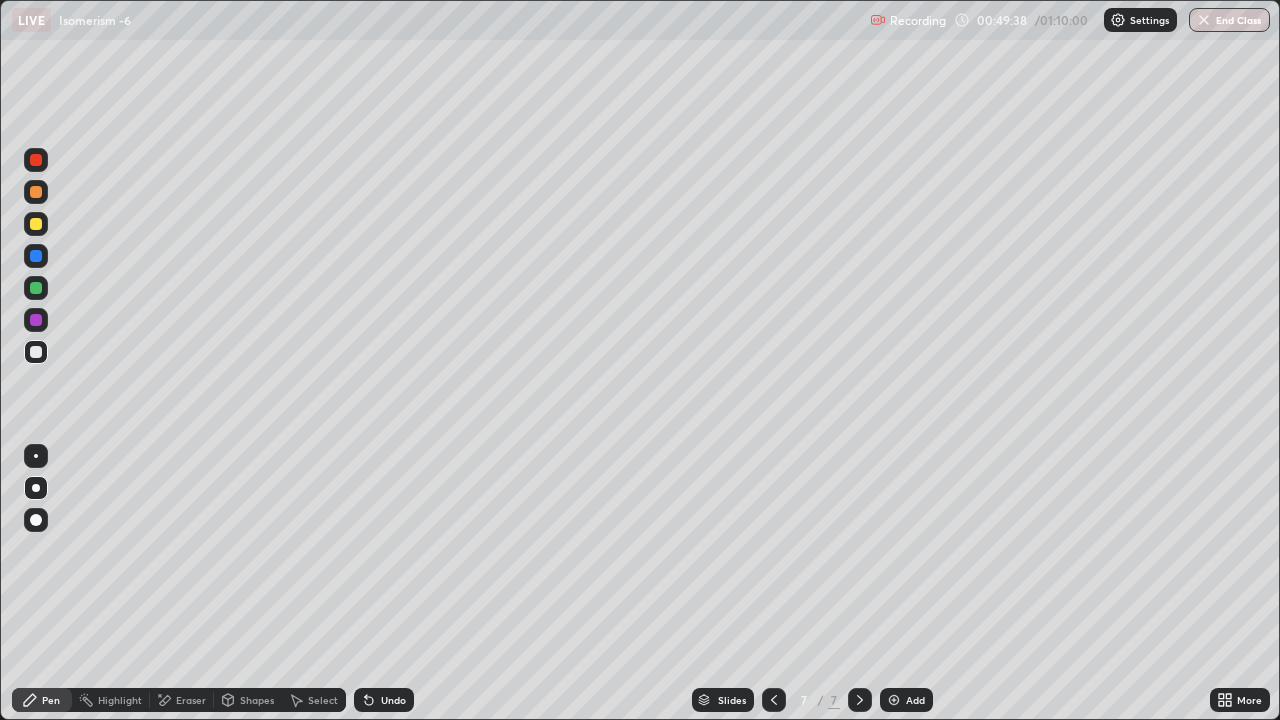 click at bounding box center [36, 520] 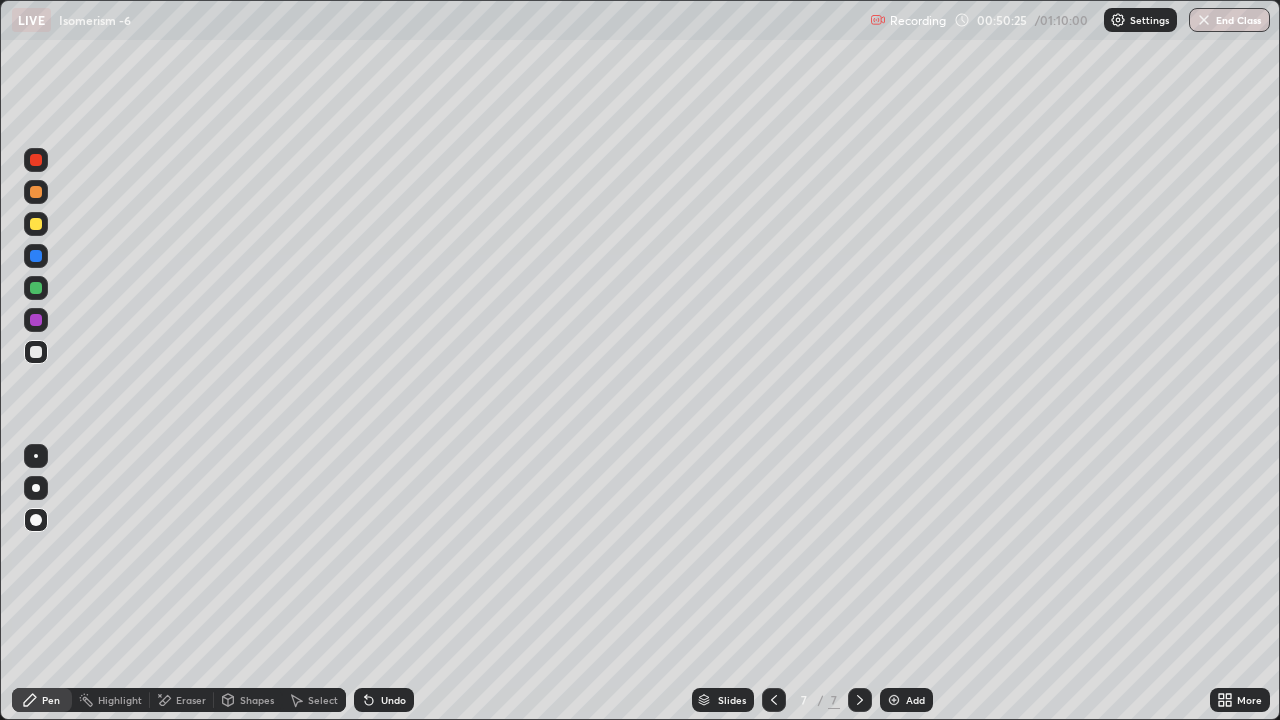 click at bounding box center [36, 224] 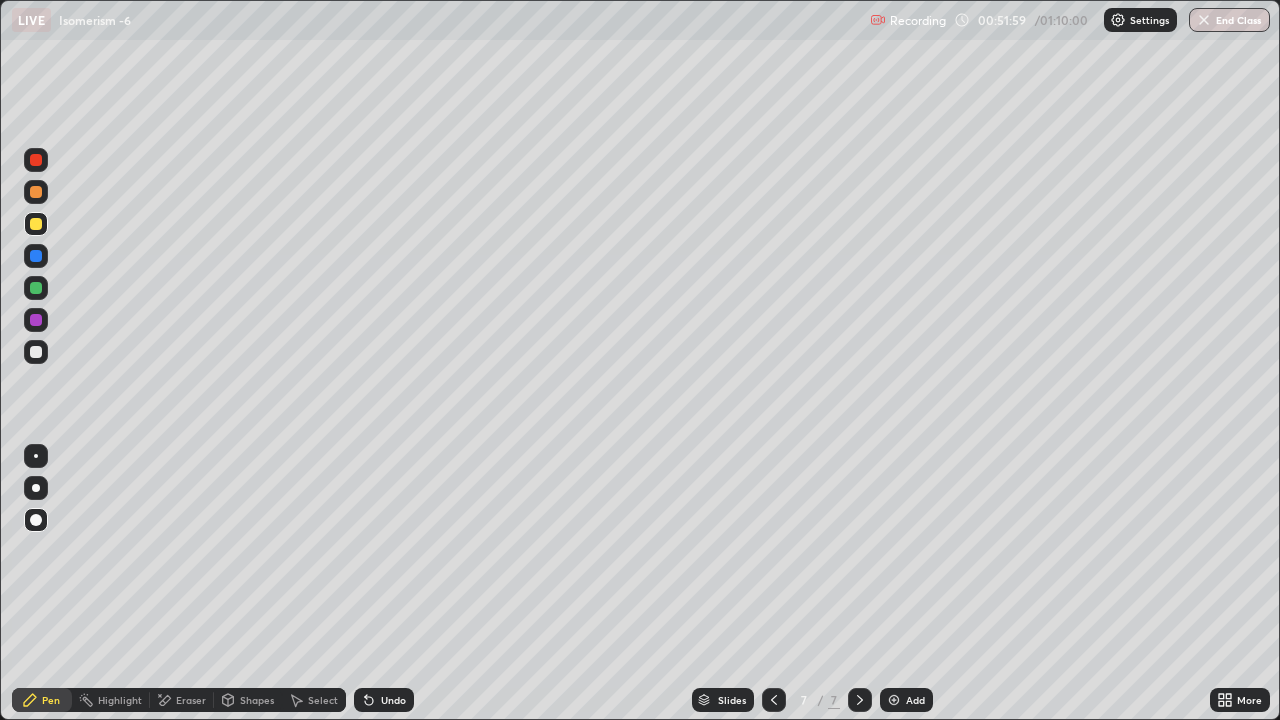 click at bounding box center (36, 352) 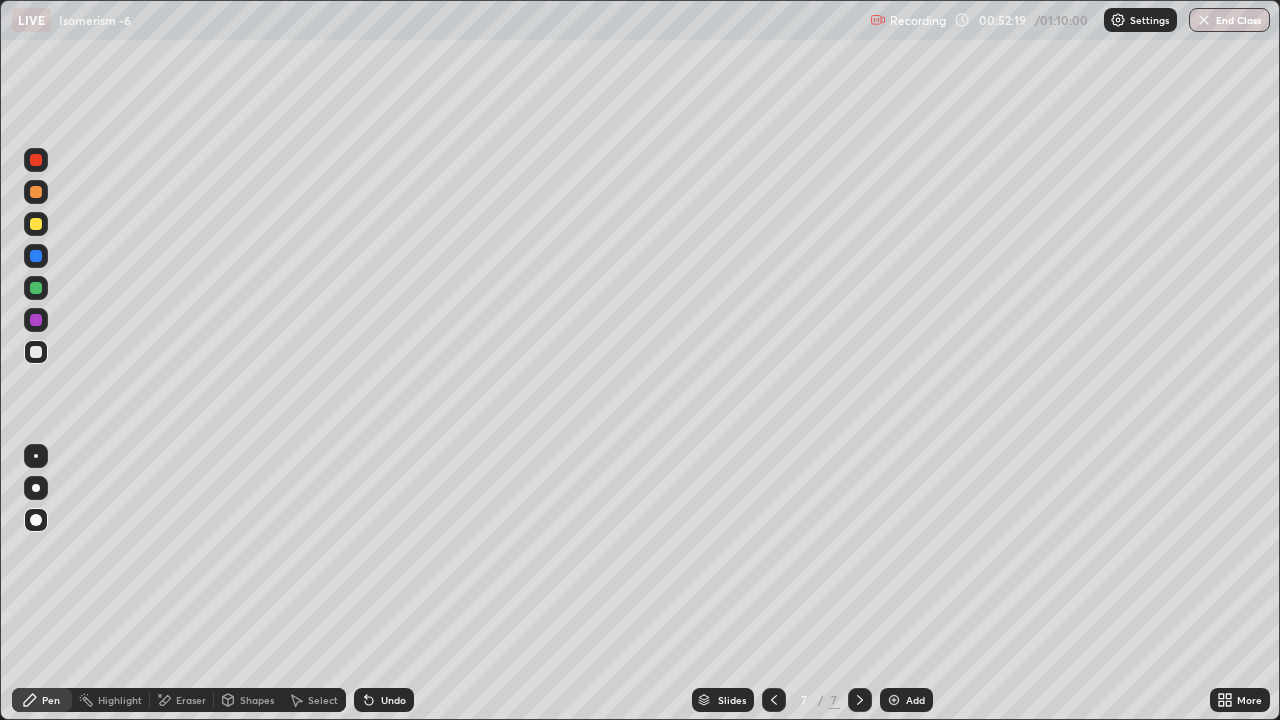 click on "Highlight" at bounding box center [120, 700] 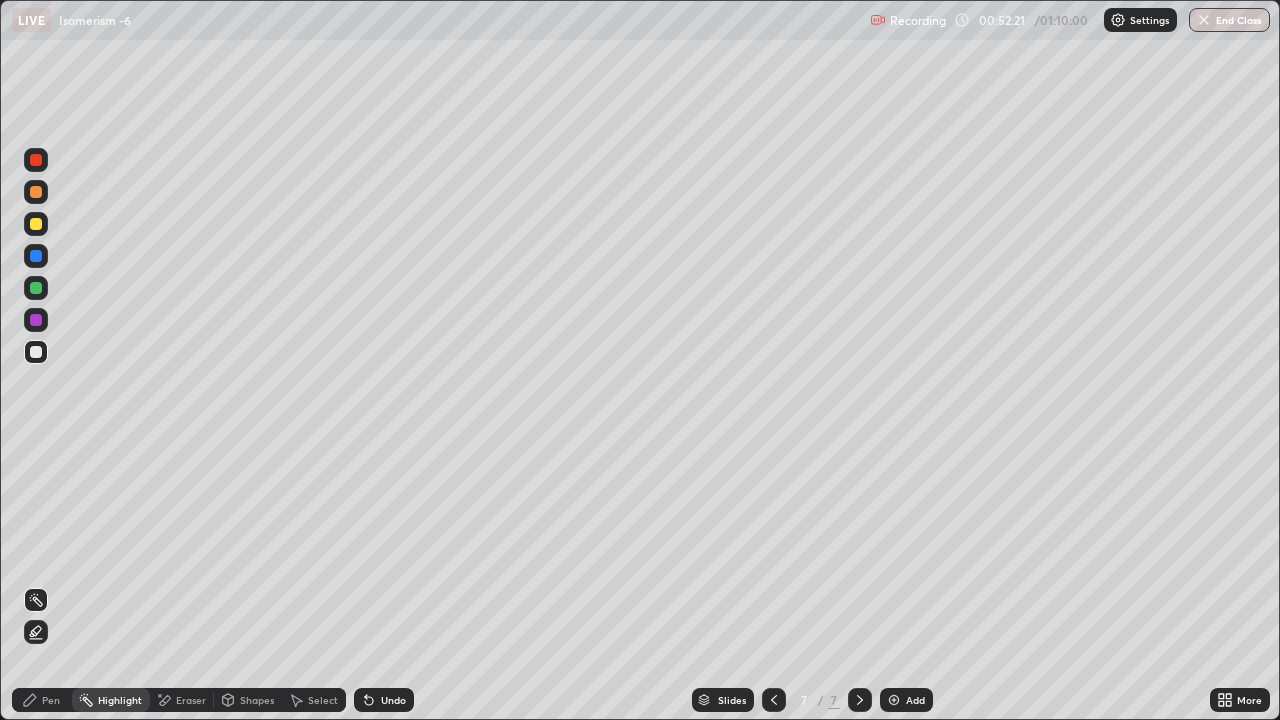 click at bounding box center (36, 160) 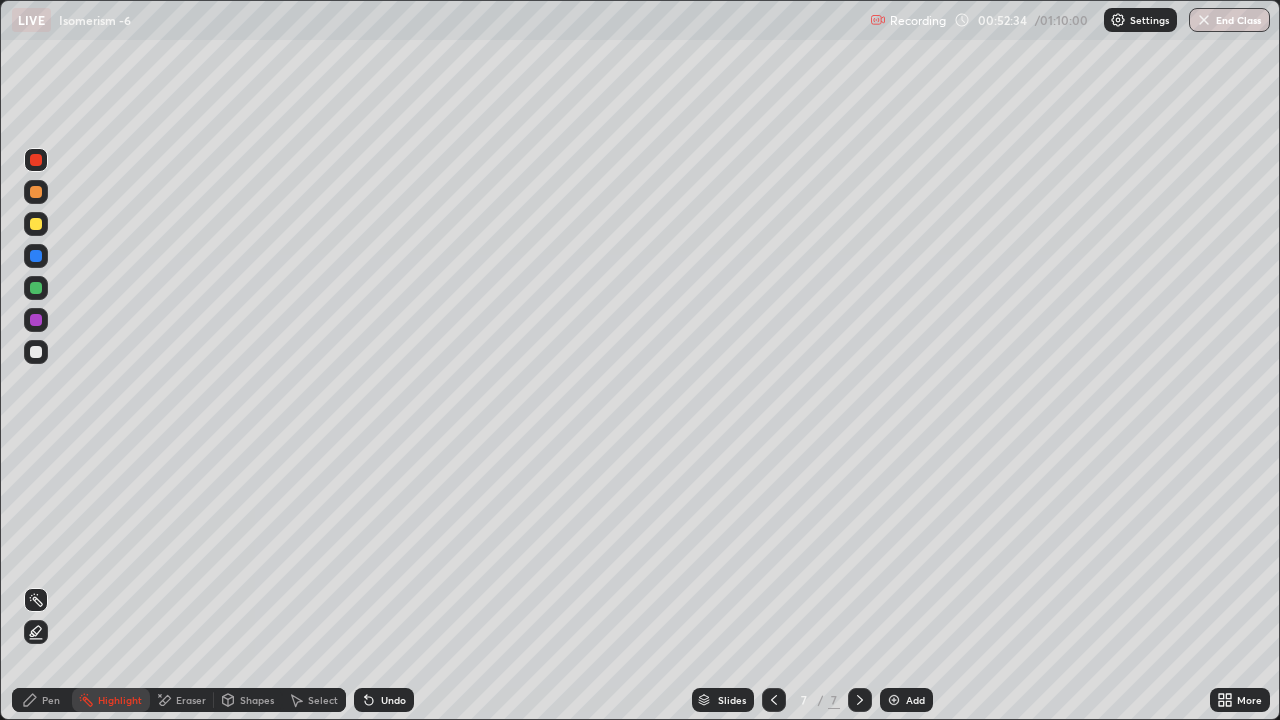 click at bounding box center (36, 256) 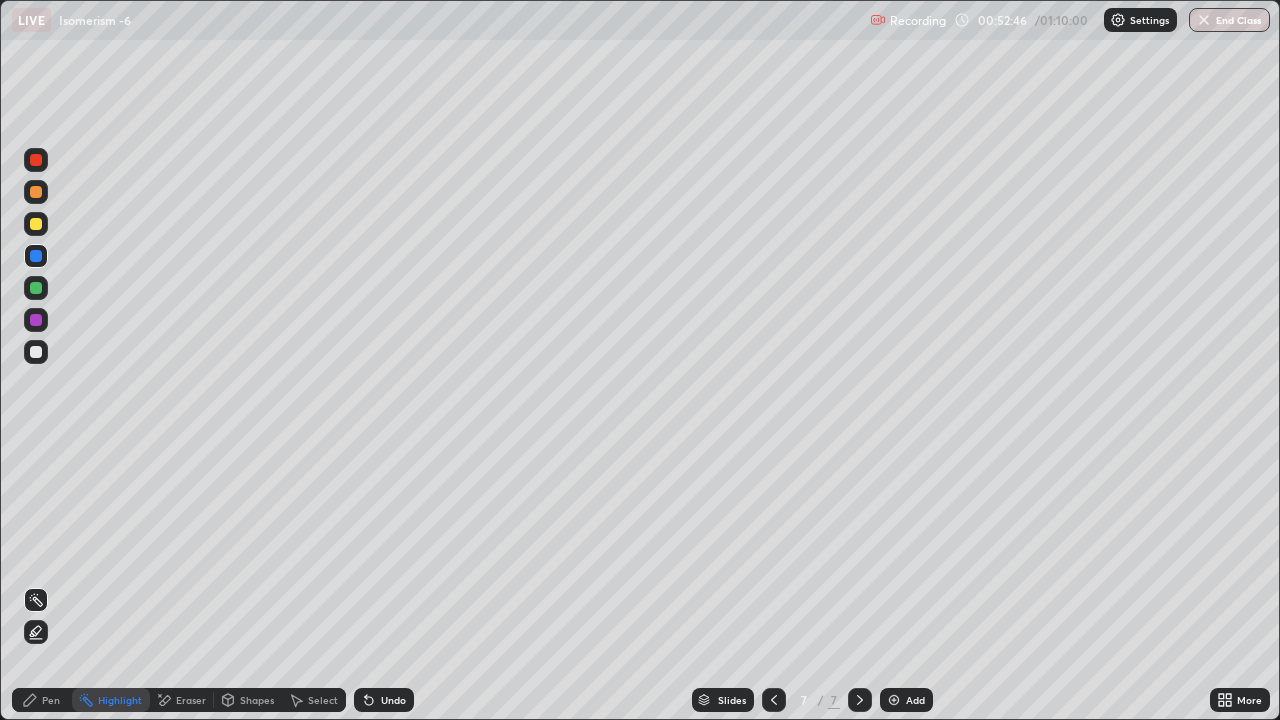 click at bounding box center (36, 352) 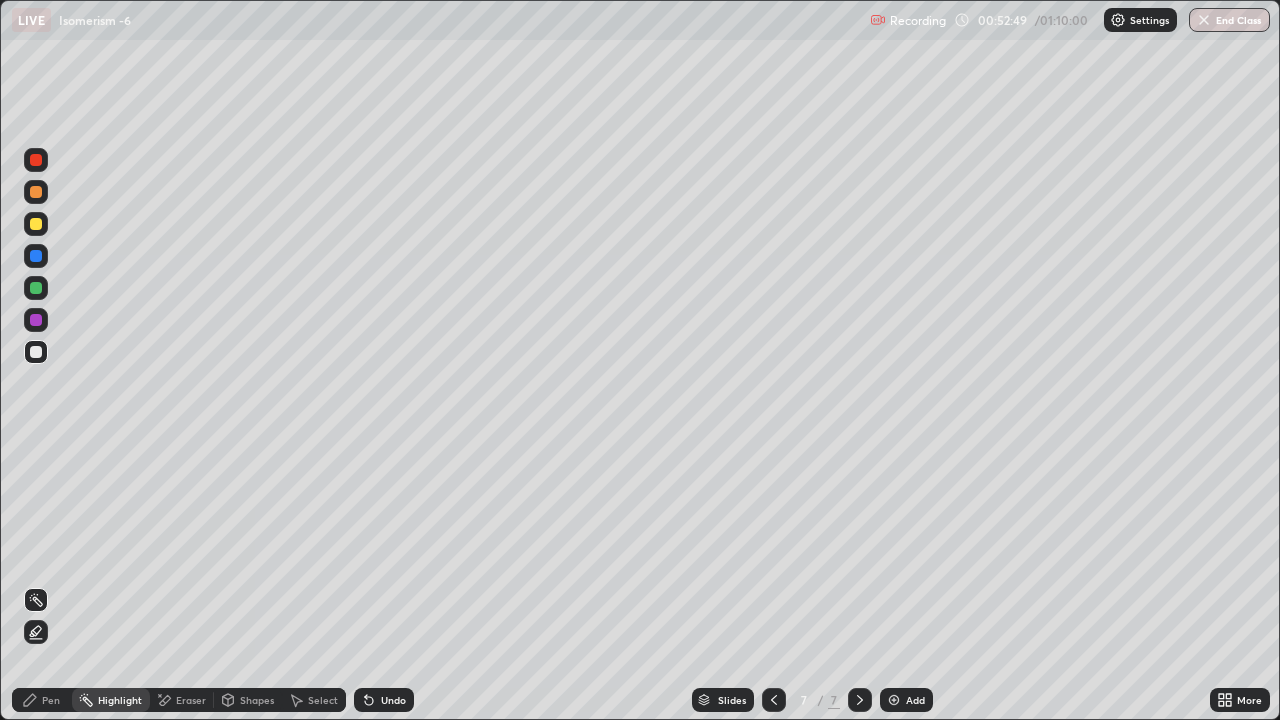 click at bounding box center [36, 224] 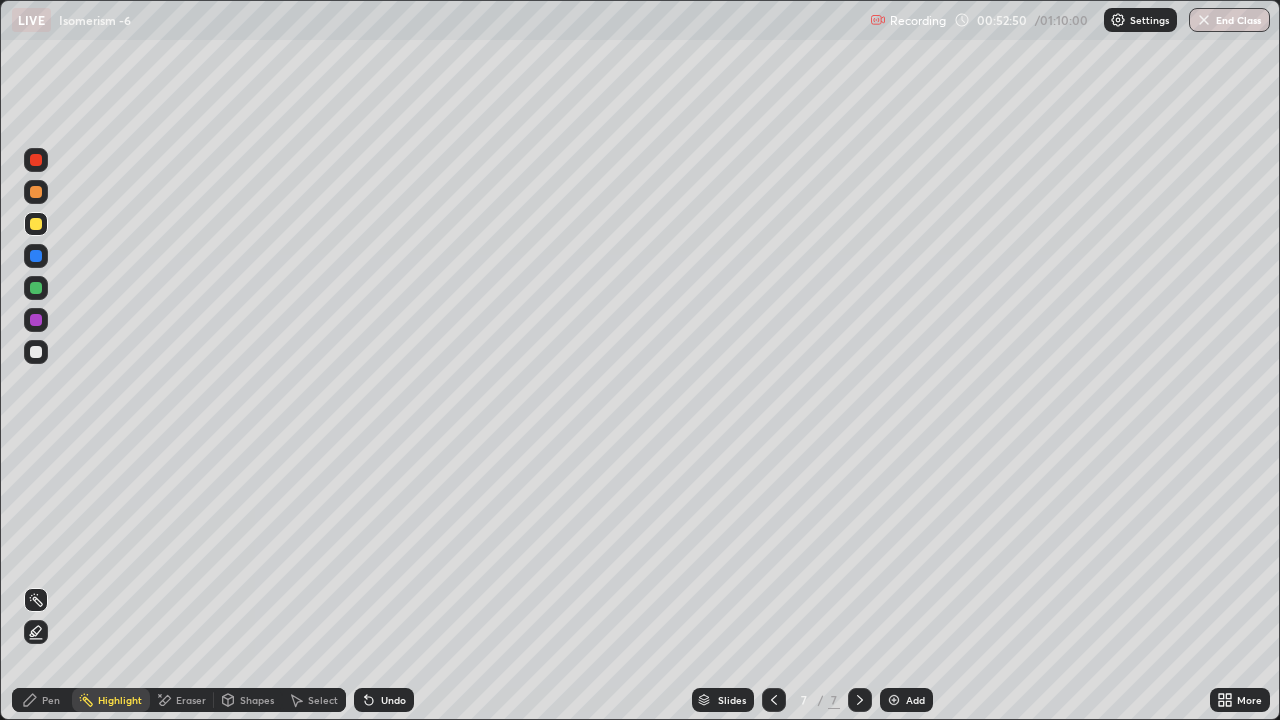 click at bounding box center (36, 192) 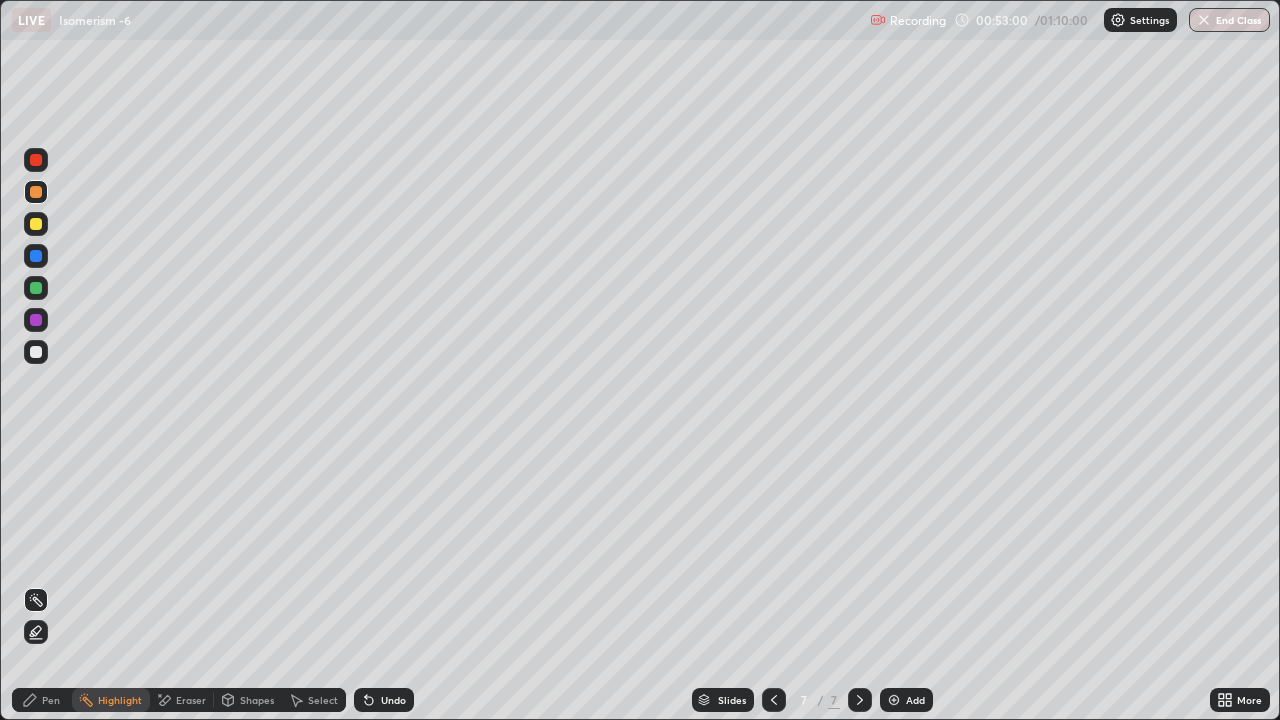 click on "Pen" at bounding box center [42, 700] 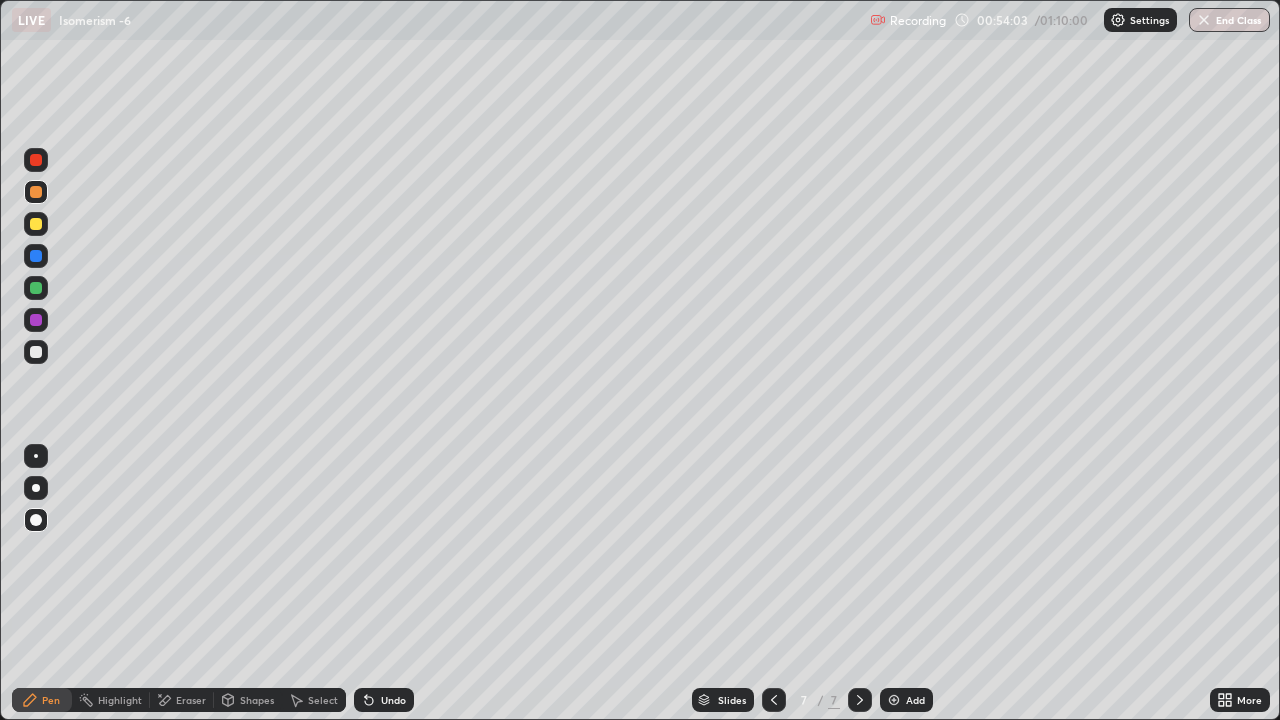 click at bounding box center (36, 488) 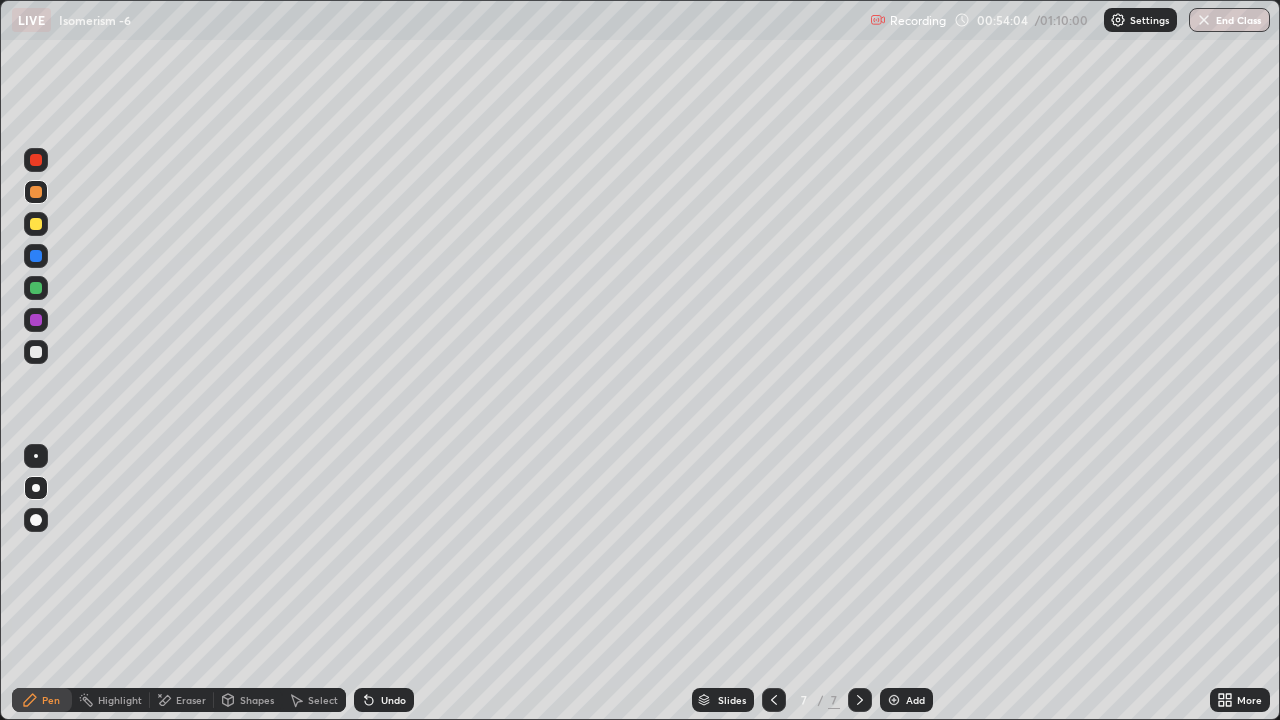 click at bounding box center (36, 352) 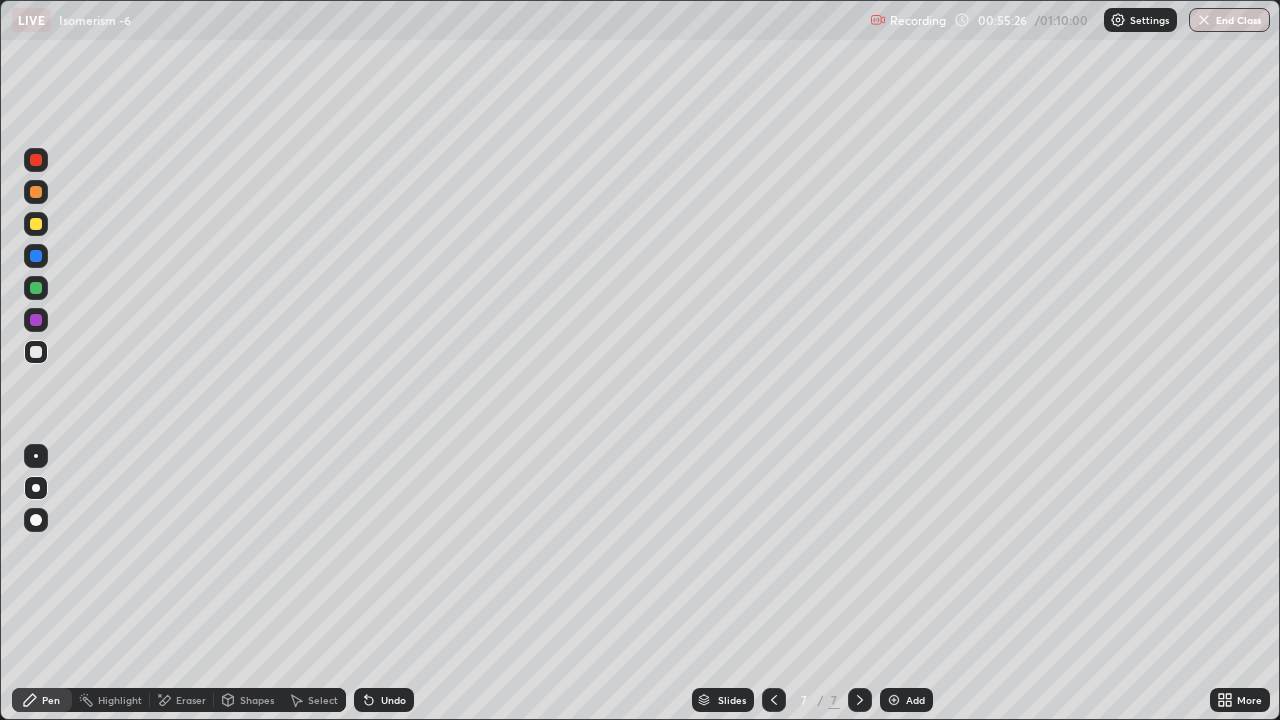 click at bounding box center [36, 192] 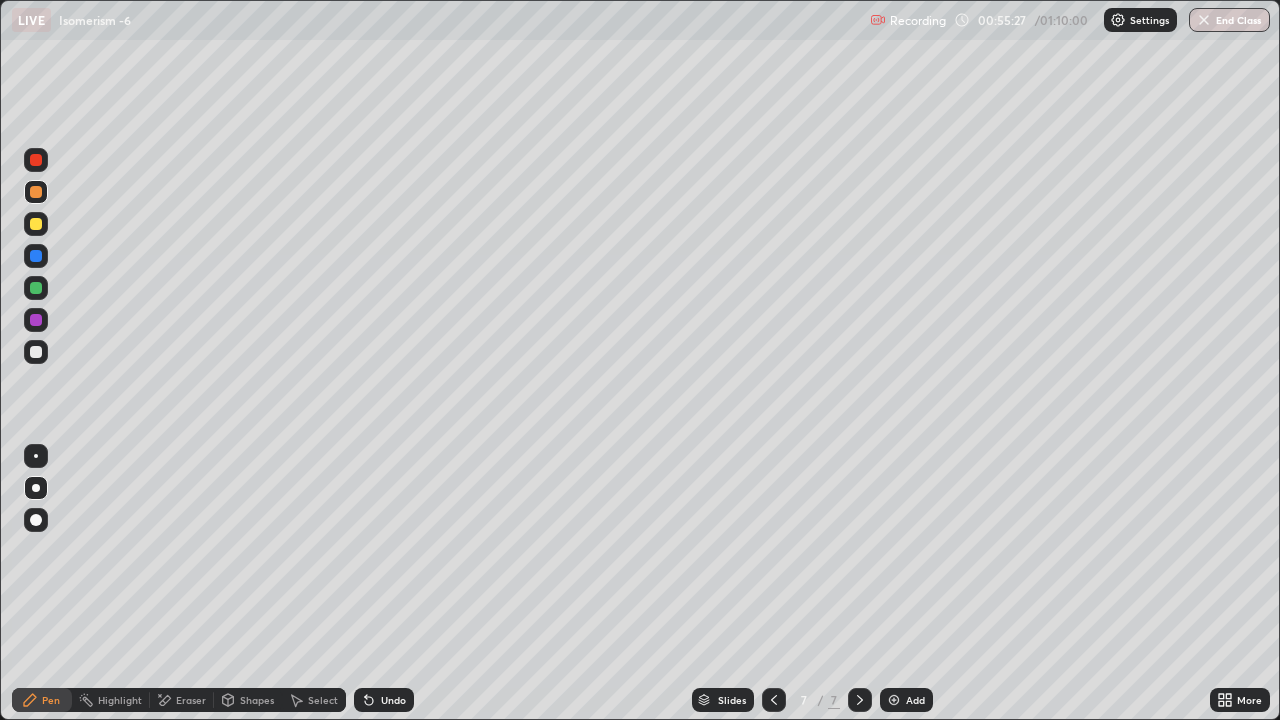 click at bounding box center (36, 160) 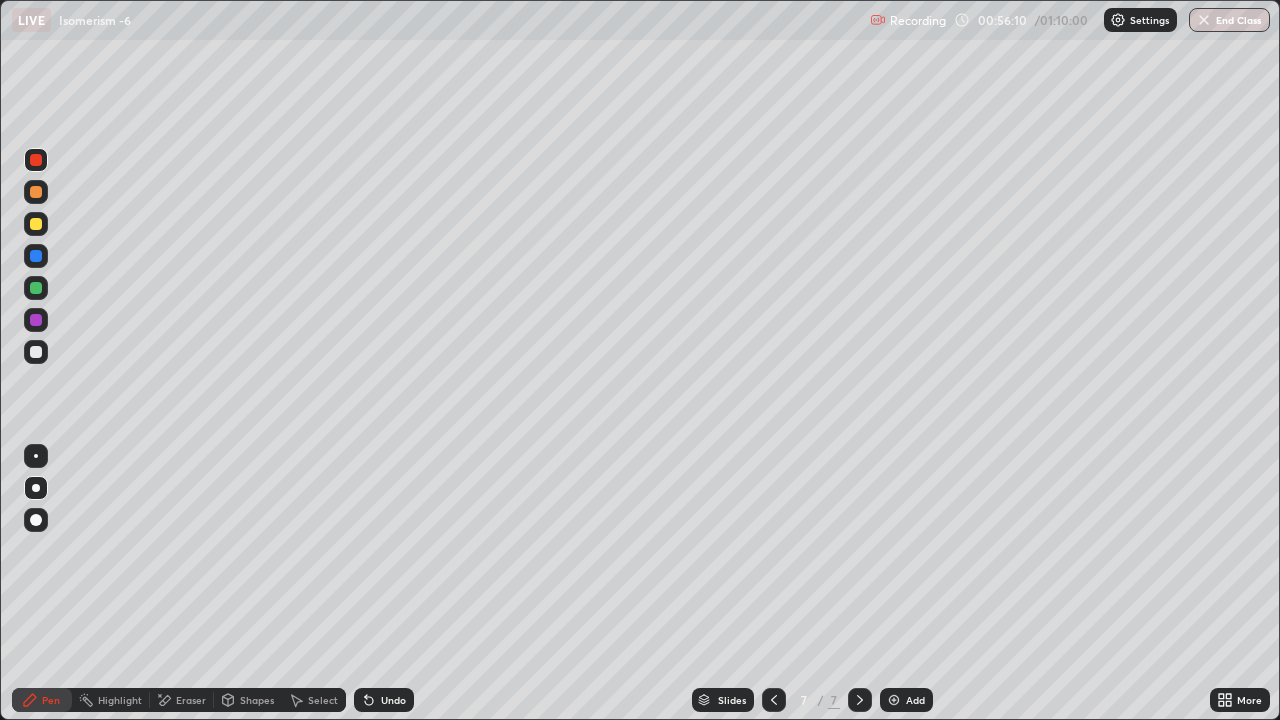 click 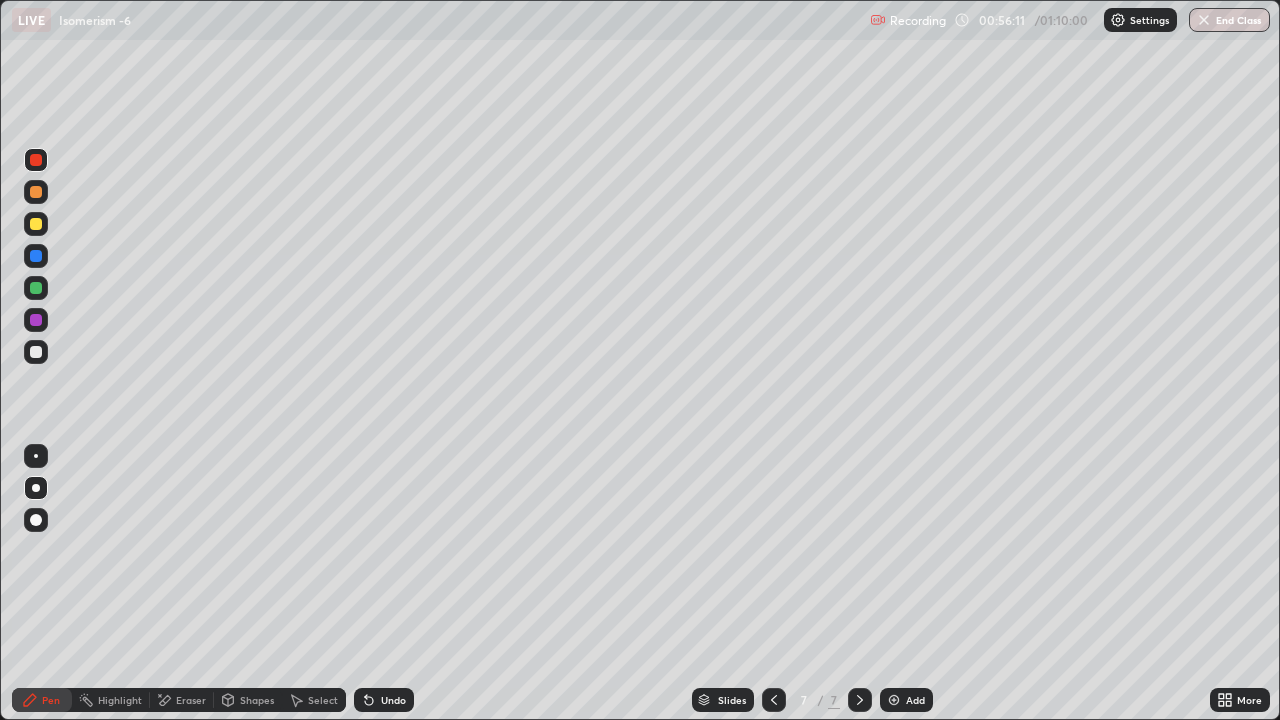 click at bounding box center (894, 700) 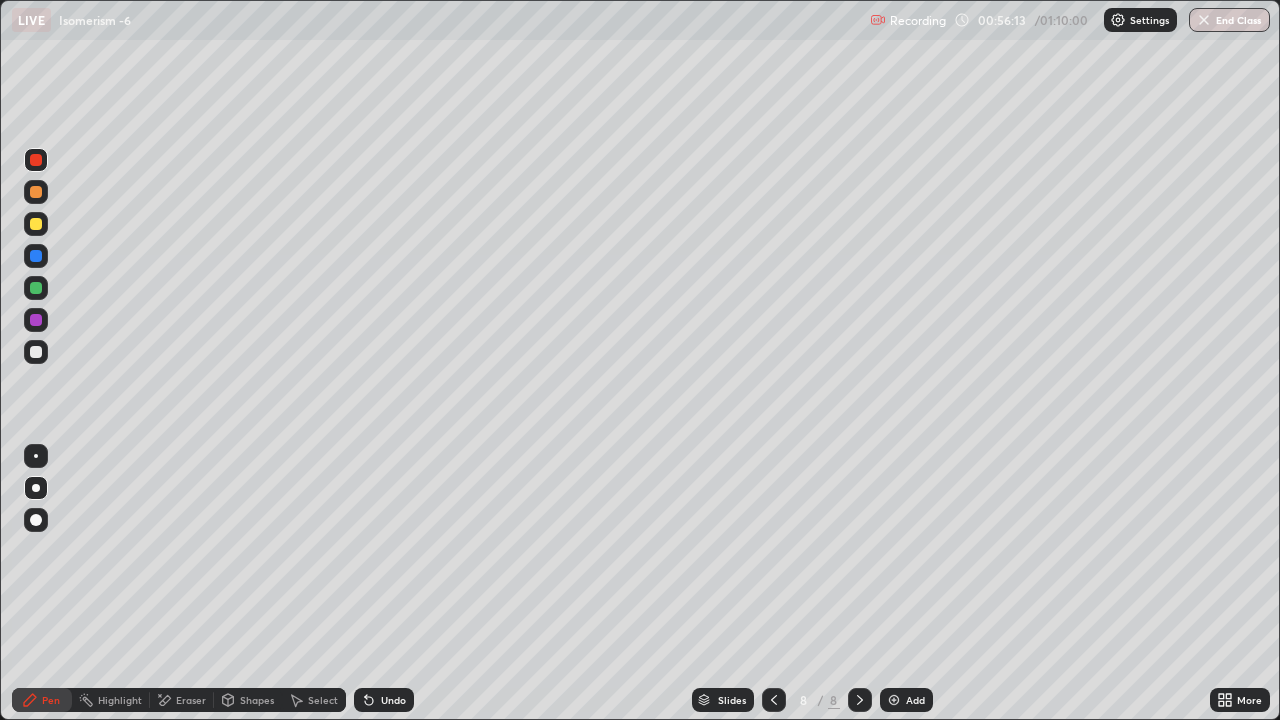 click at bounding box center (774, 700) 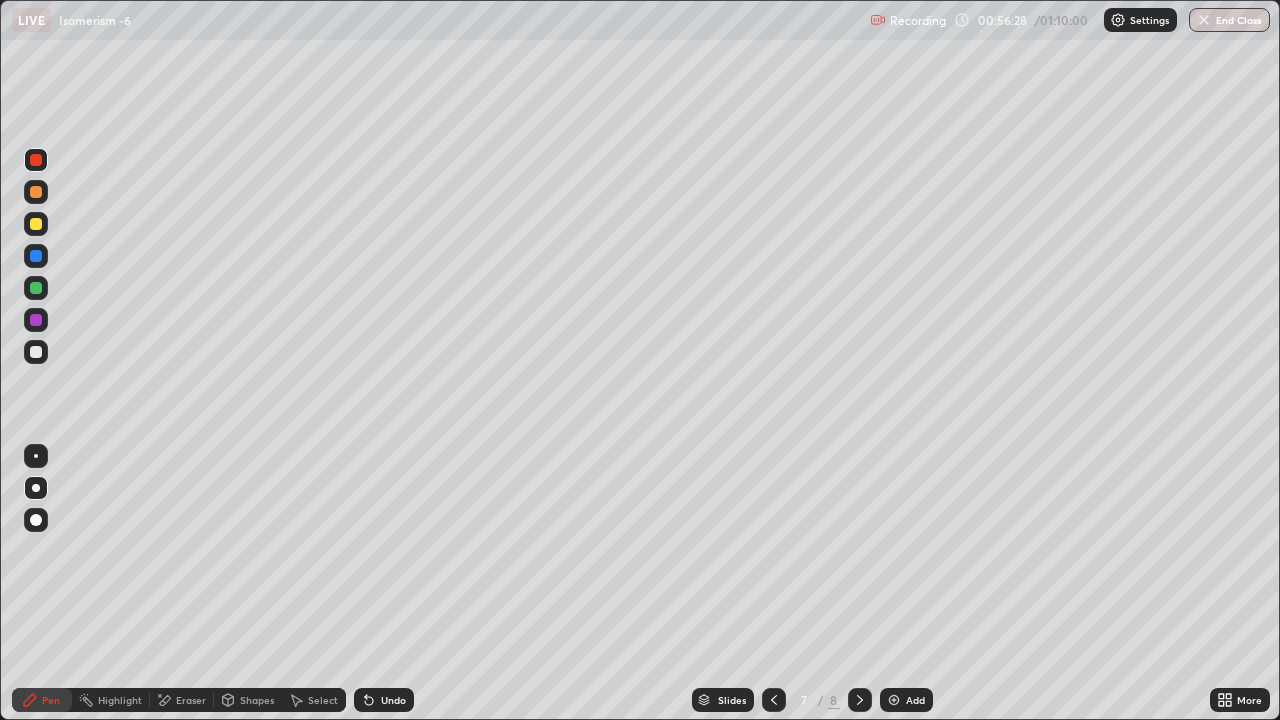 click at bounding box center (894, 700) 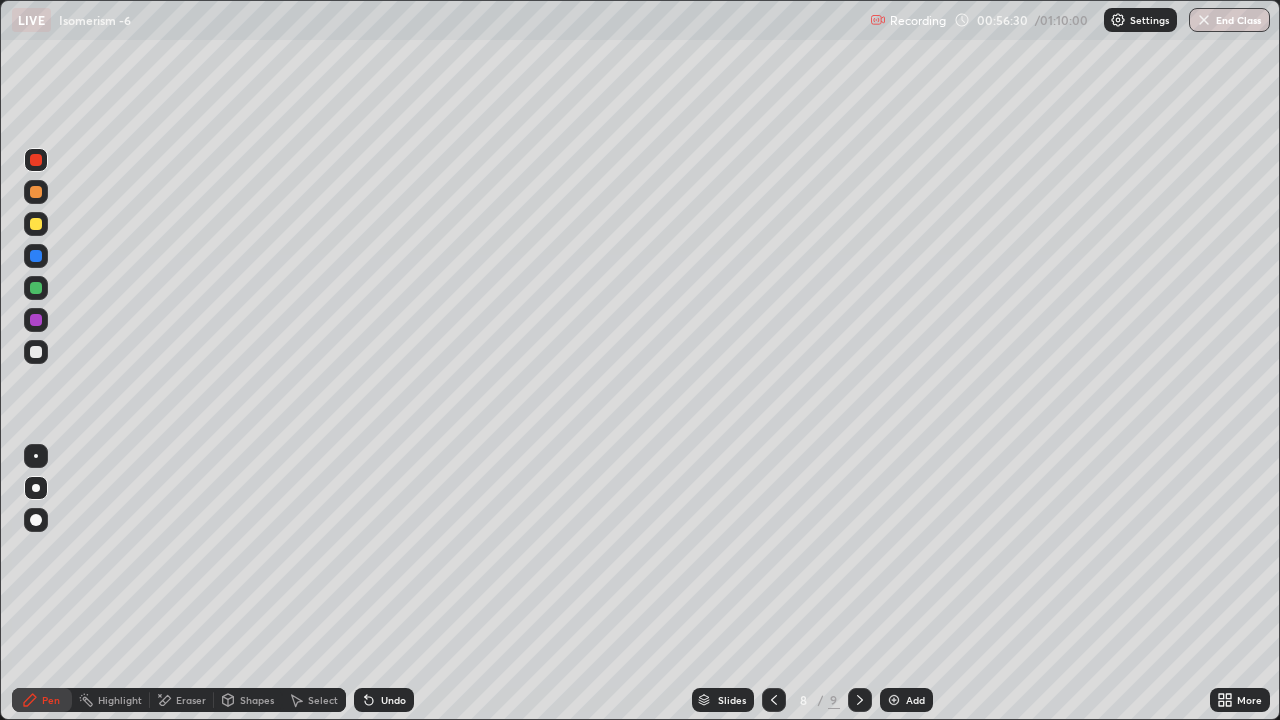 click at bounding box center (36, 352) 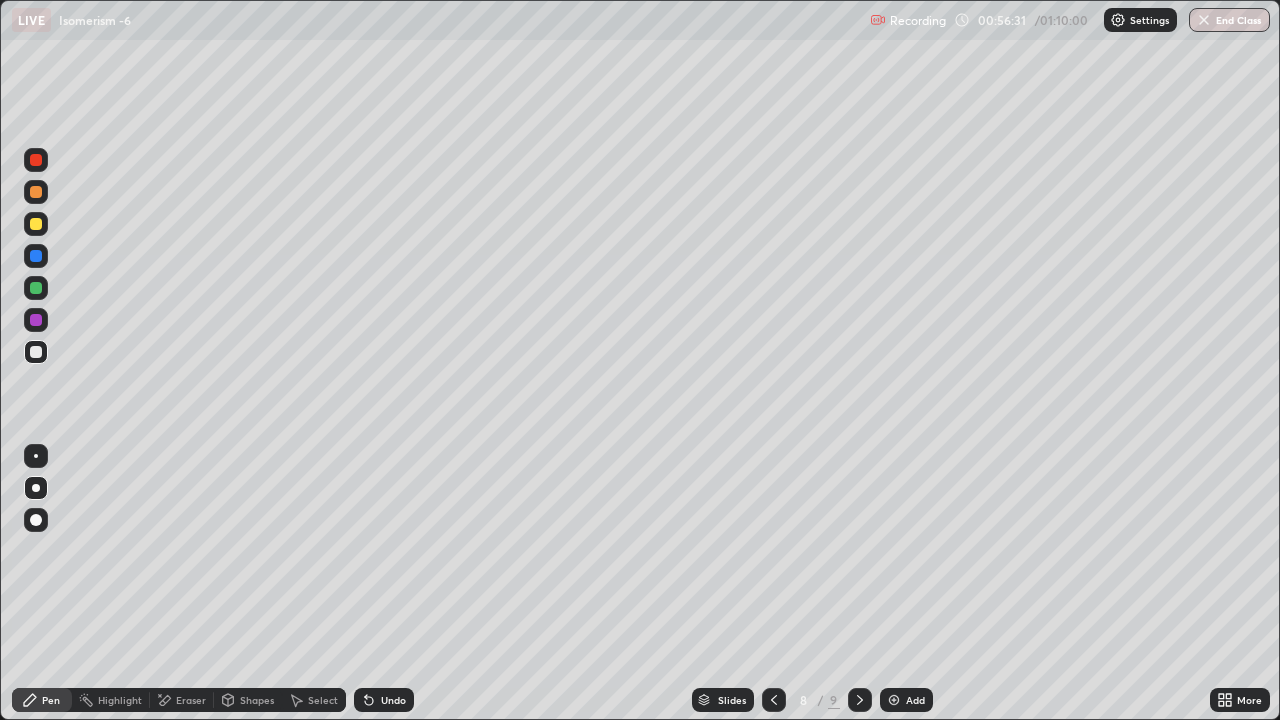 click at bounding box center (36, 520) 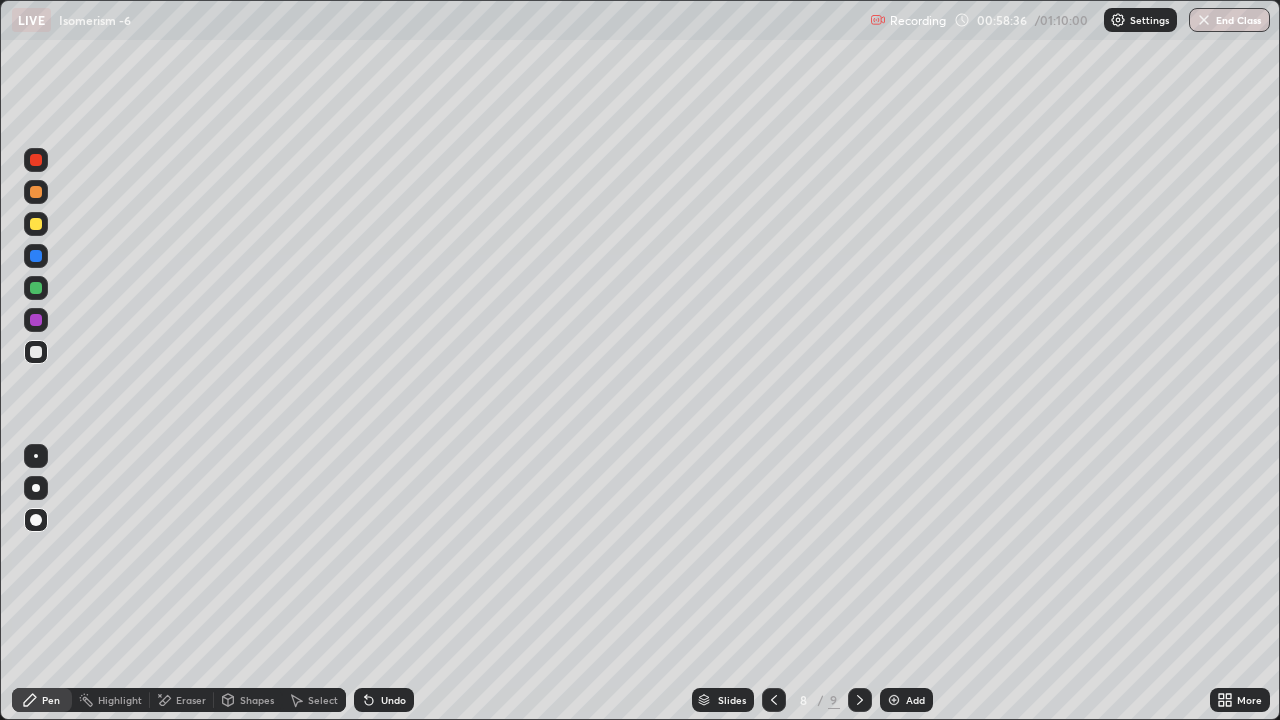 click on "End Class" at bounding box center [1229, 20] 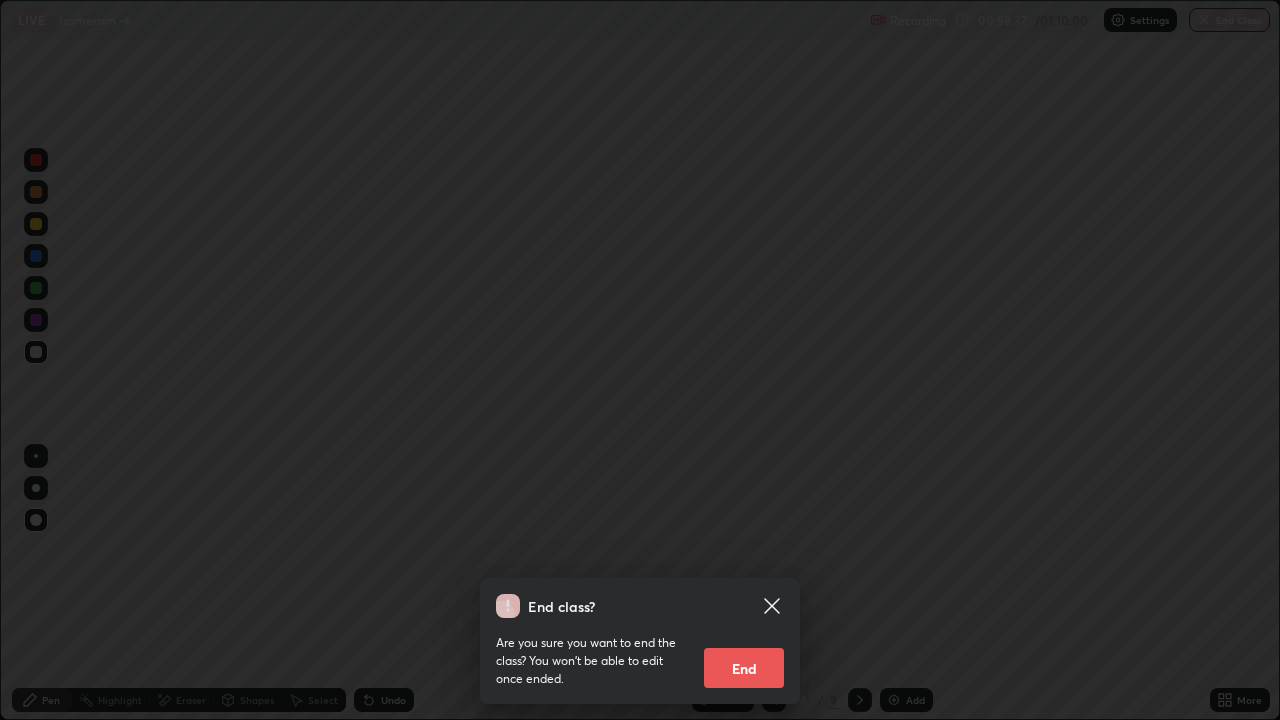 click on "End" at bounding box center (744, 668) 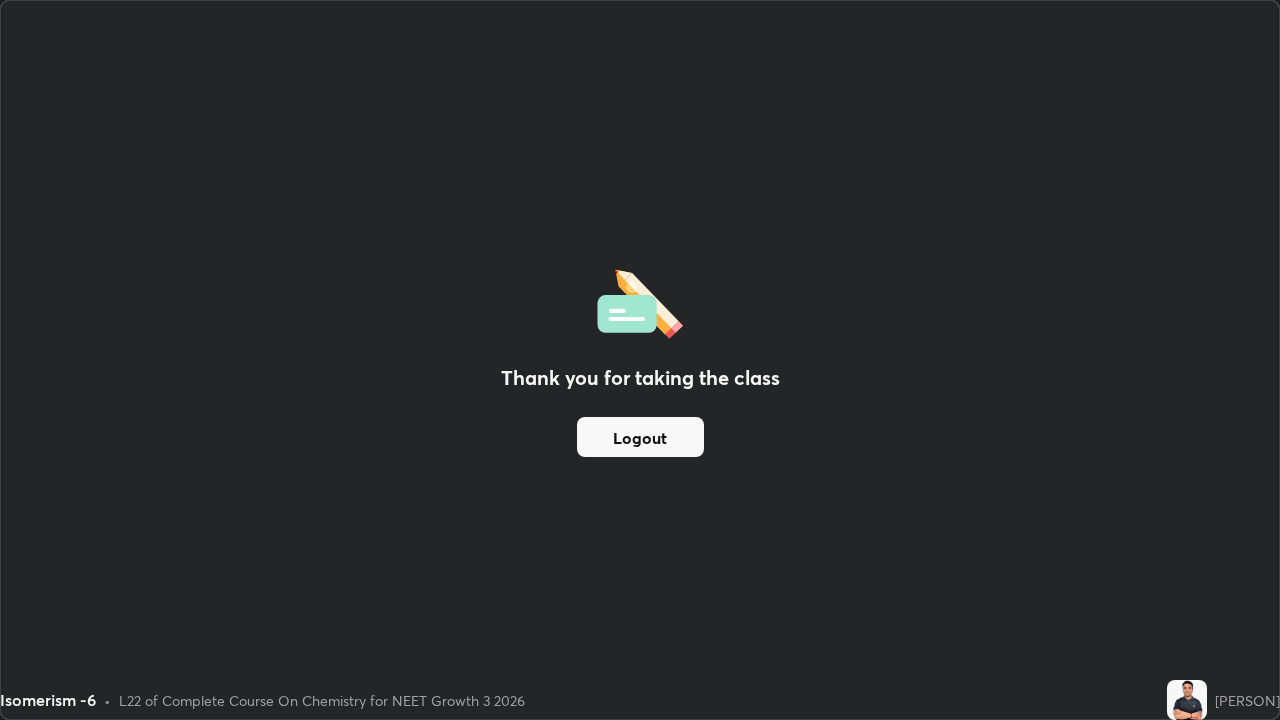 click on "Logout" at bounding box center (640, 437) 